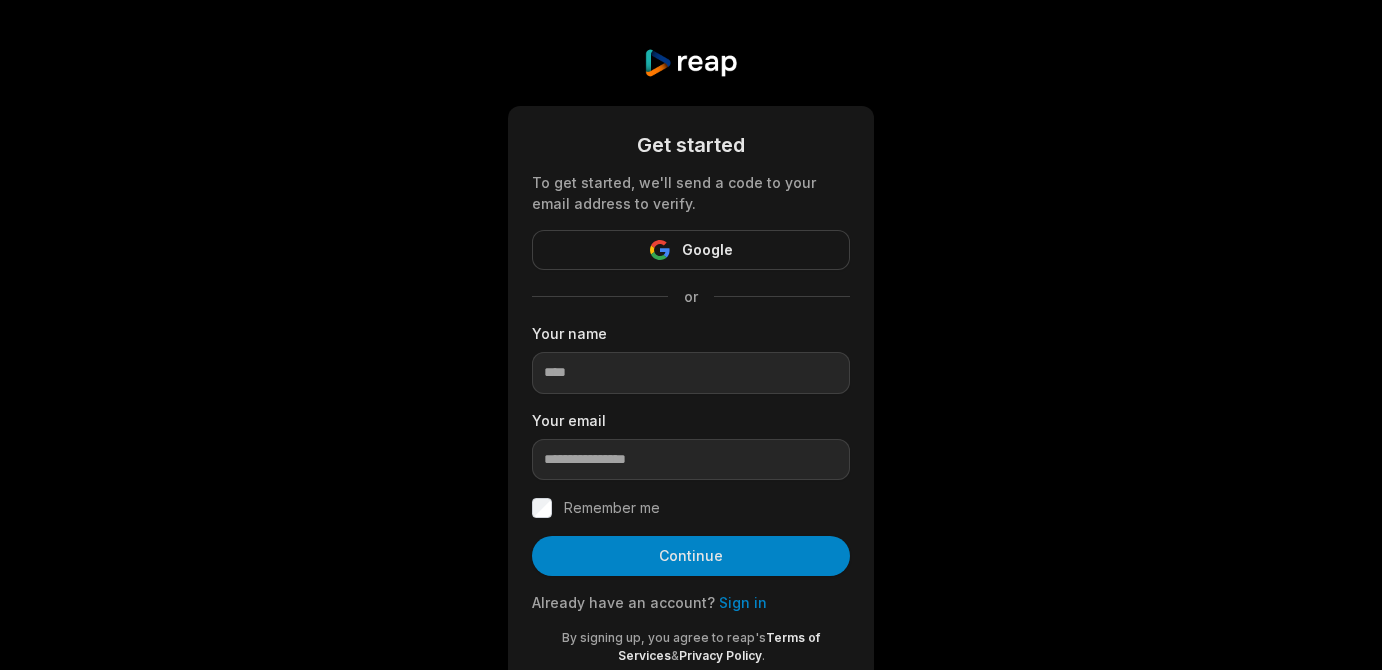 scroll, scrollTop: 0, scrollLeft: 0, axis: both 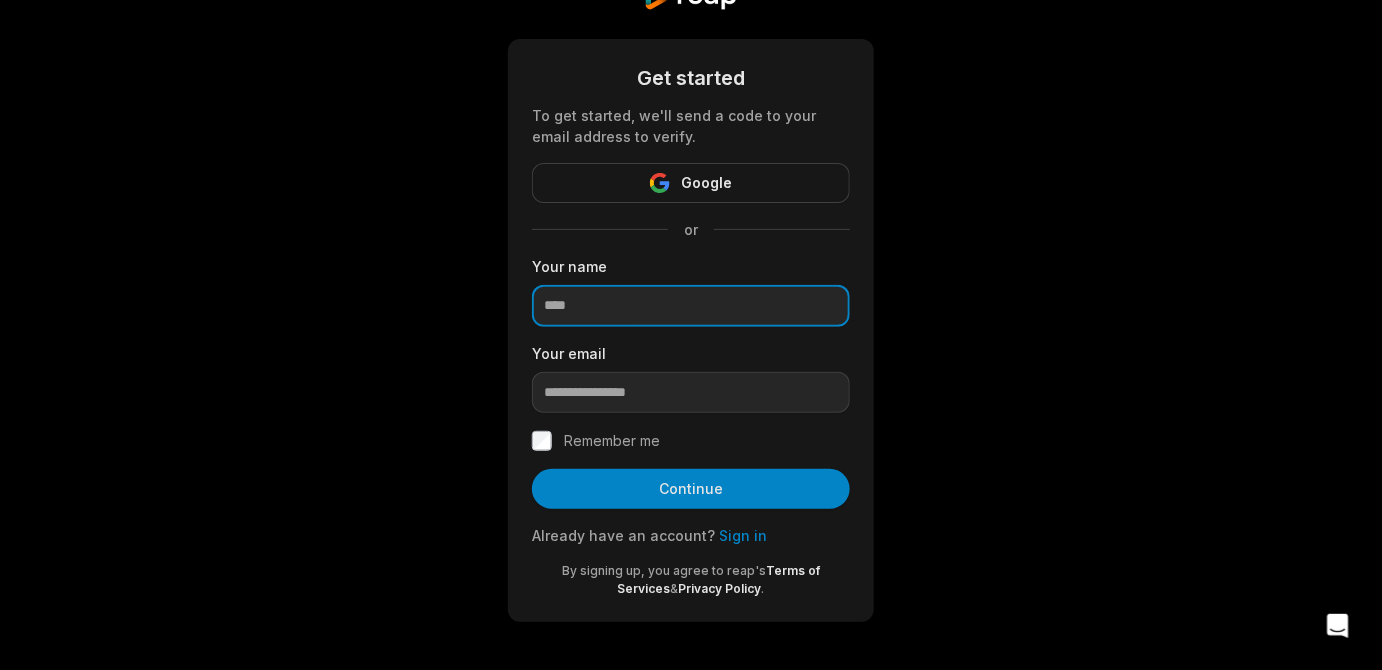 click at bounding box center (691, 306) 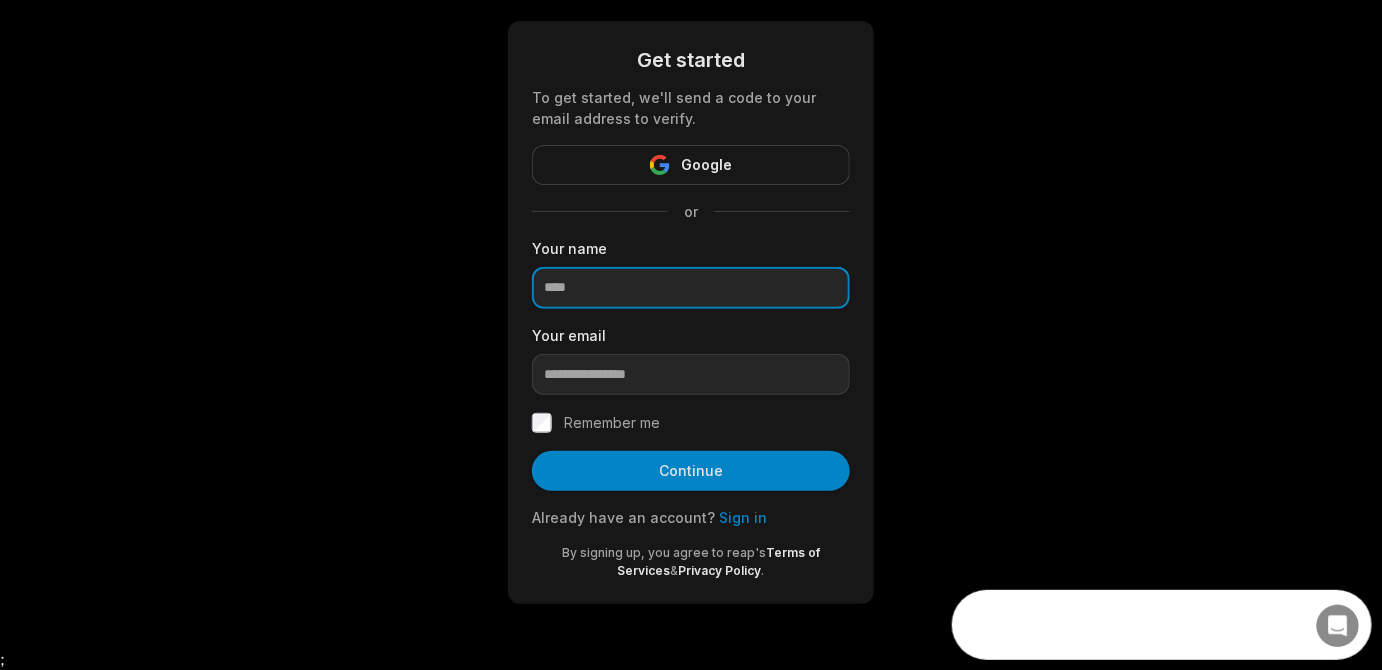 scroll, scrollTop: 0, scrollLeft: 0, axis: both 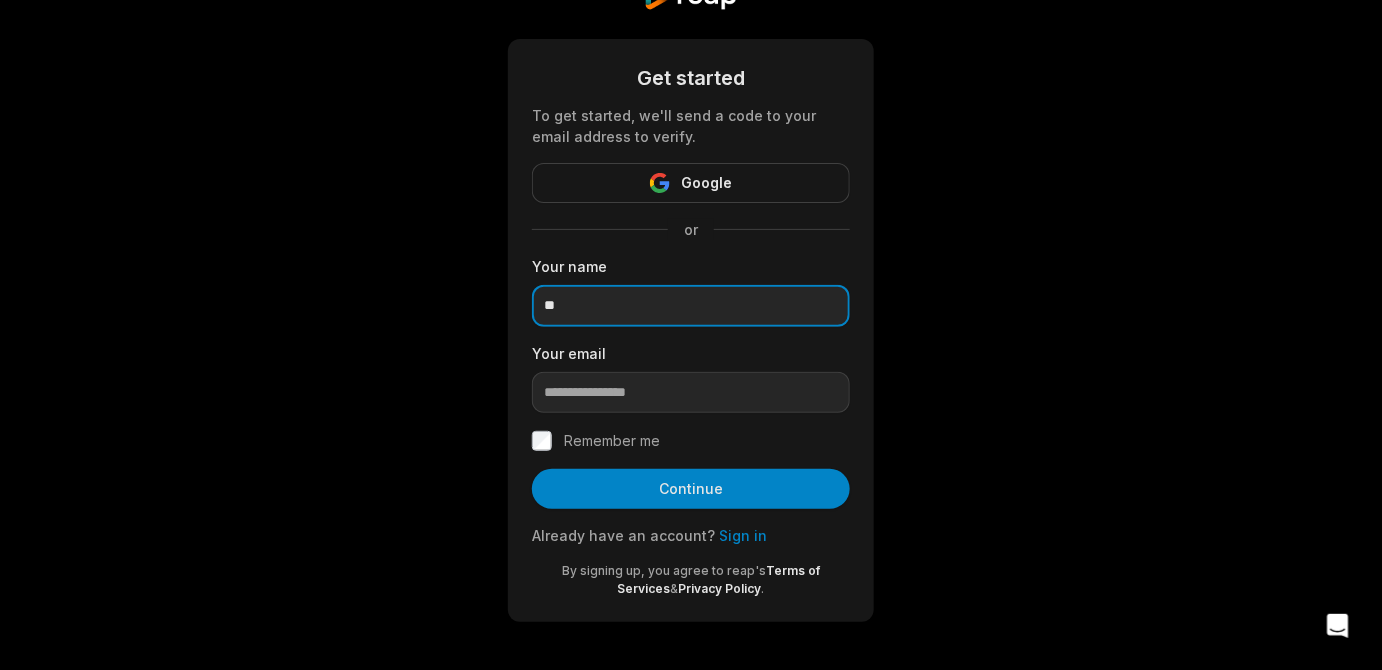 type on "*" 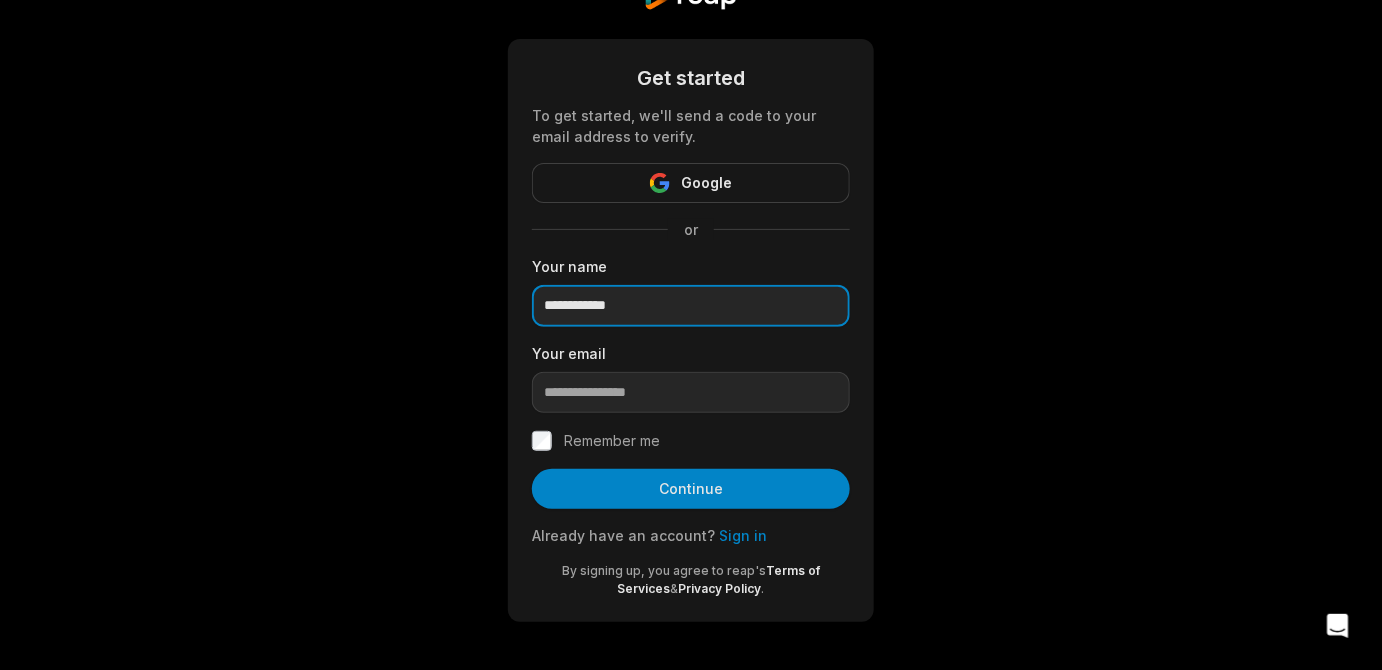 type on "**********" 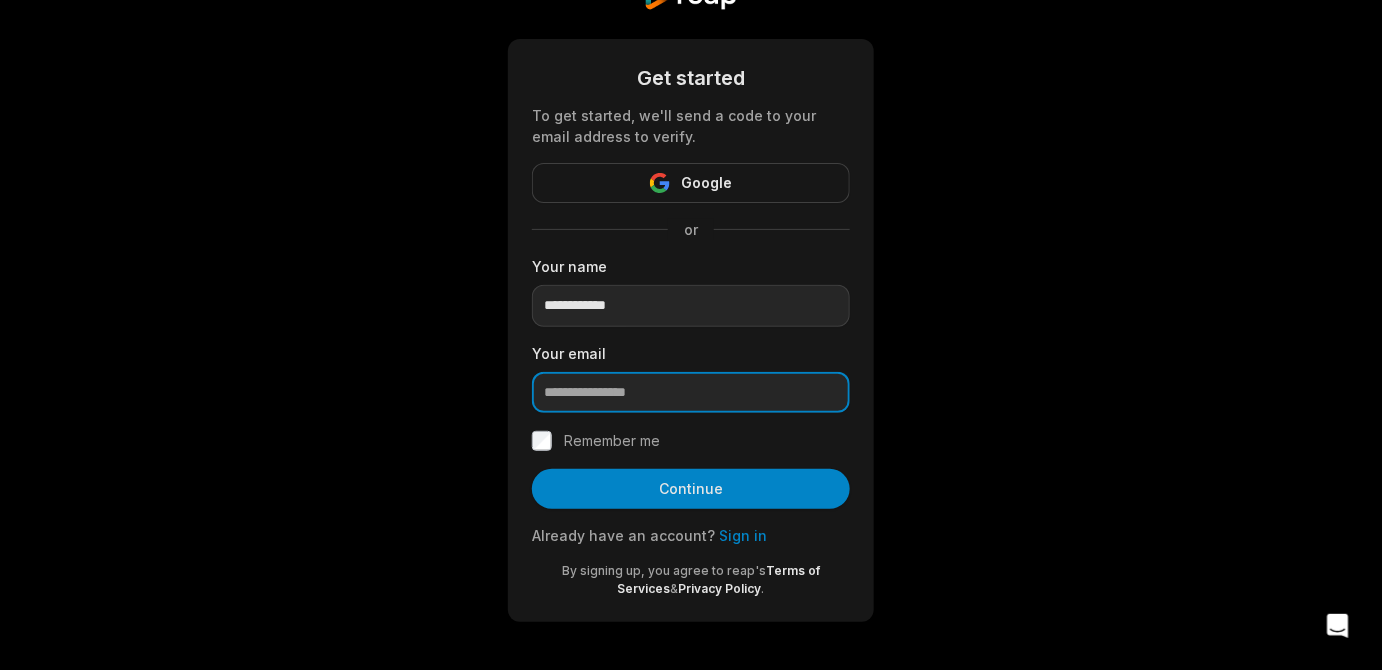 click at bounding box center [691, 393] 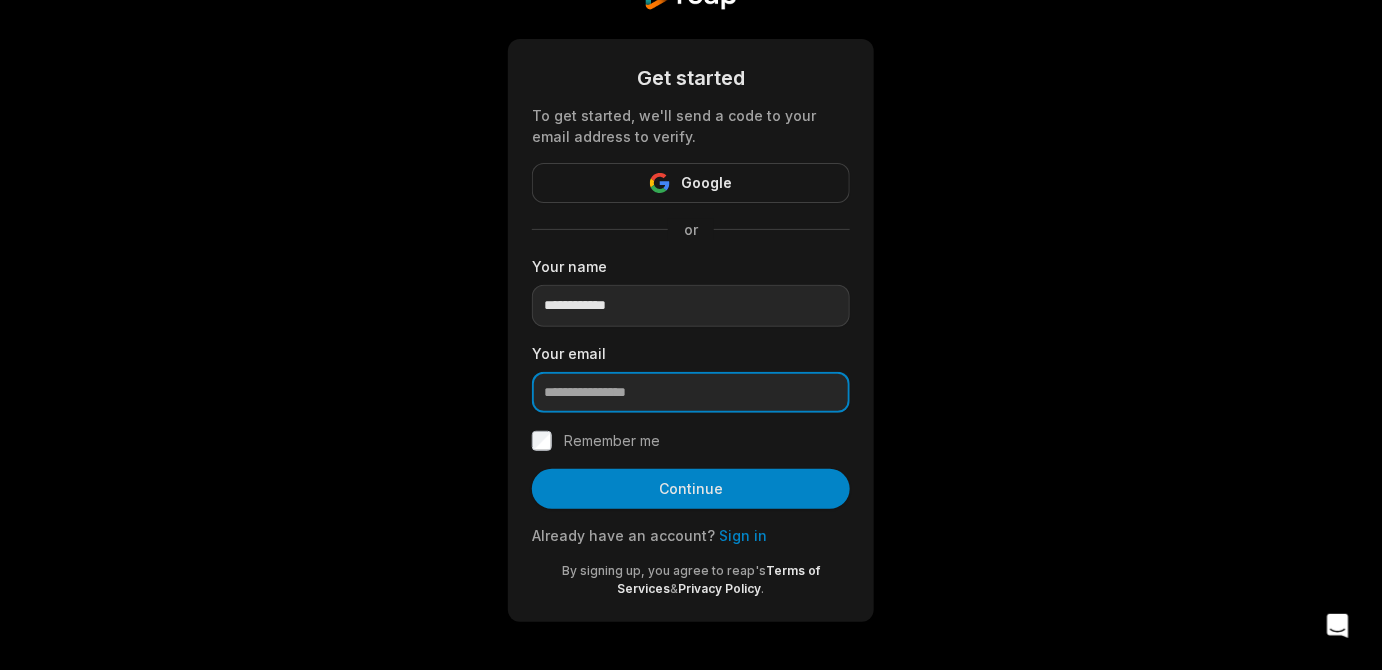 paste on "**********" 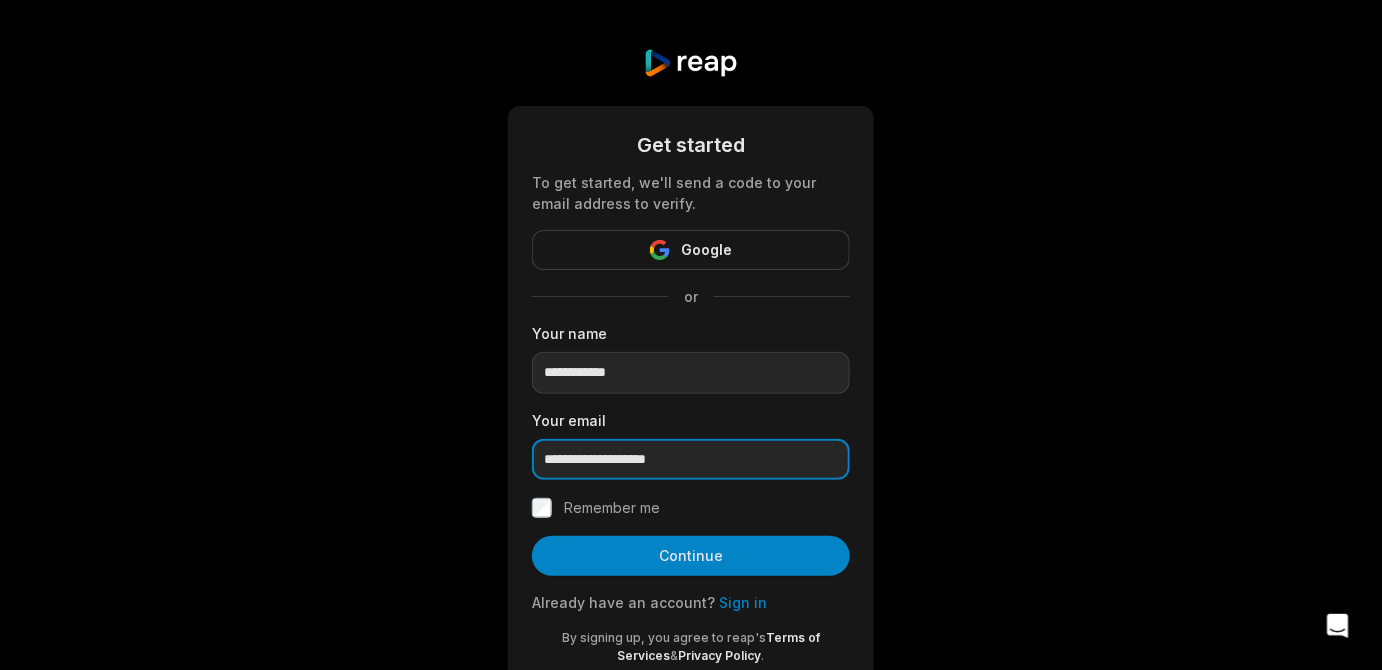 scroll, scrollTop: 242, scrollLeft: 0, axis: vertical 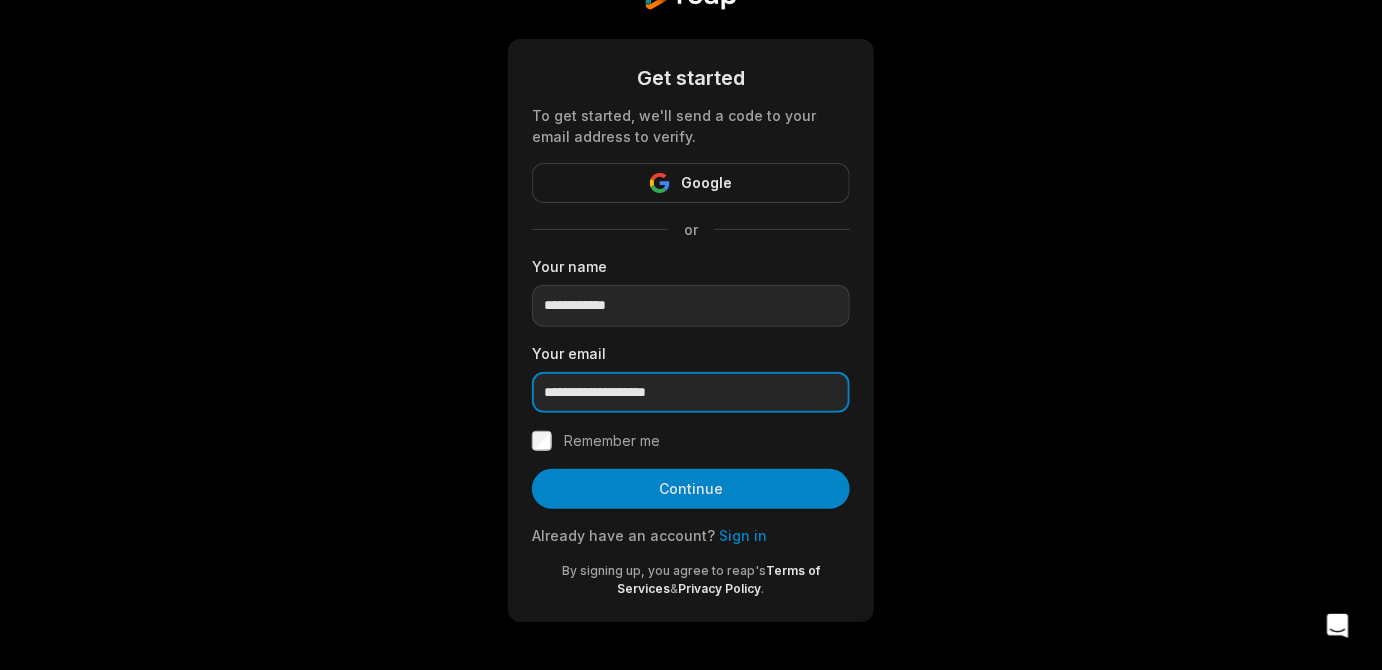 type on "**********" 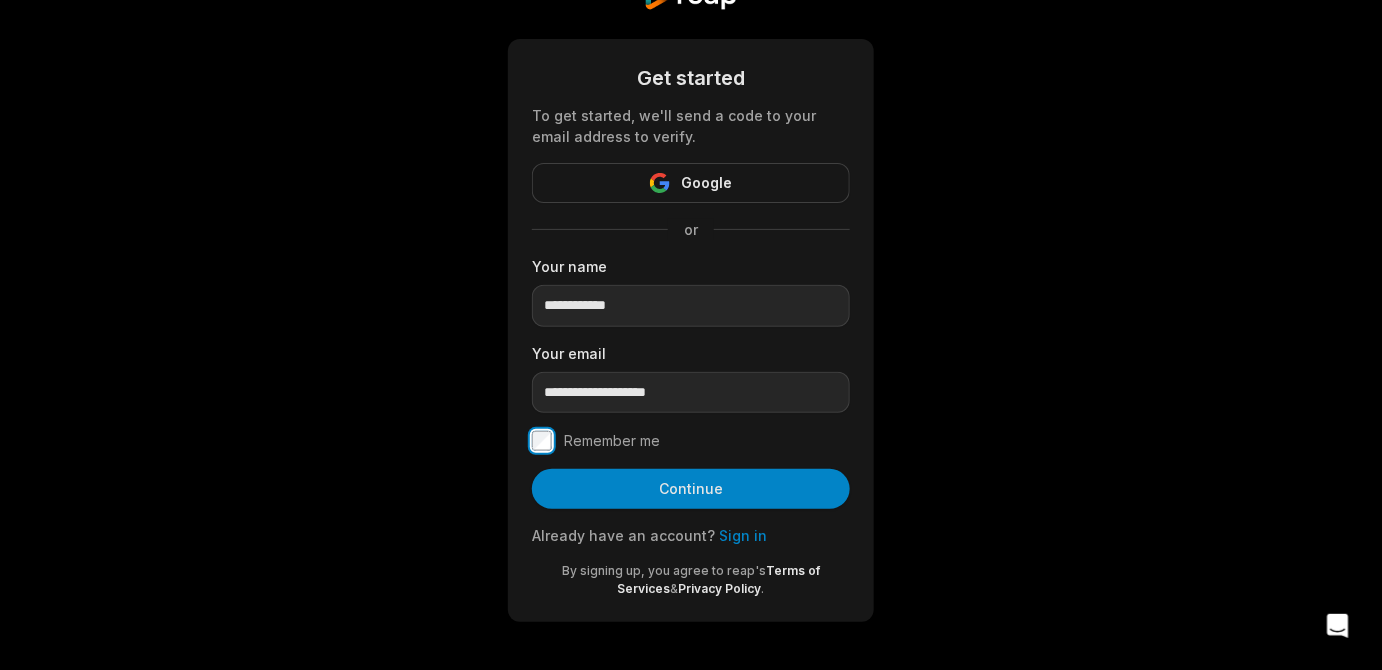 scroll, scrollTop: 151, scrollLeft: 0, axis: vertical 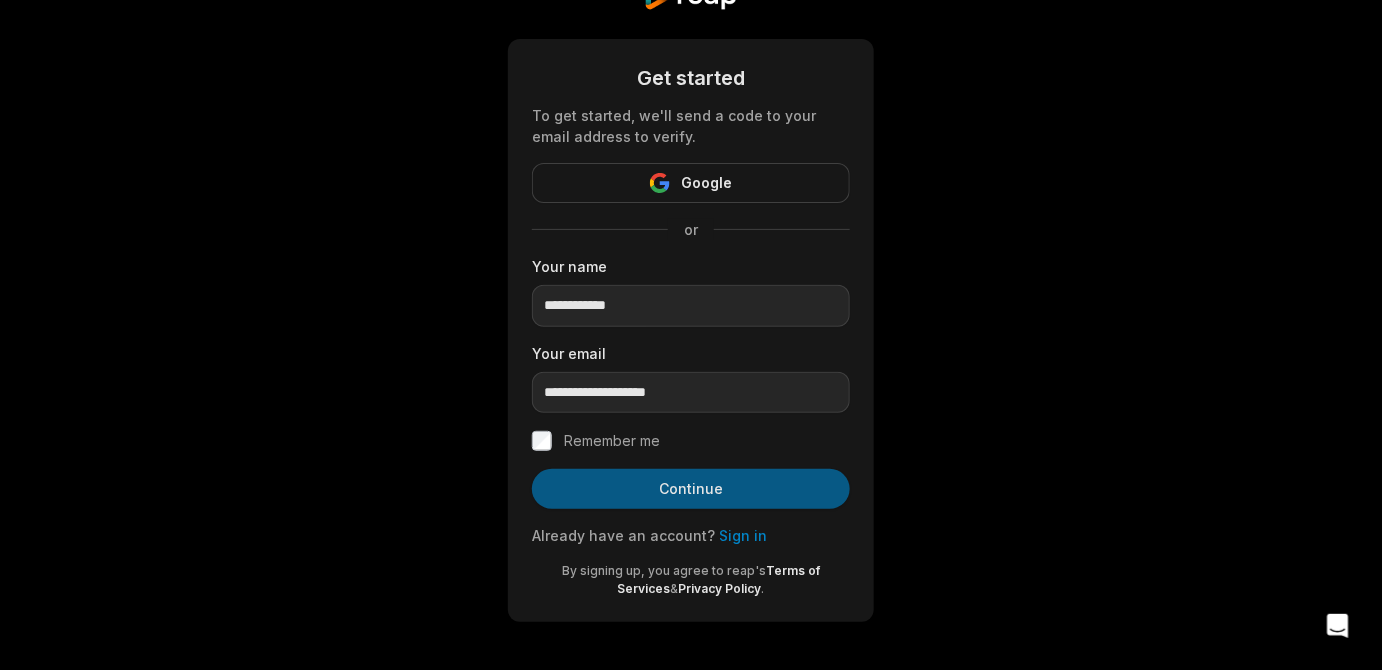 click on "Continue" at bounding box center (691, 489) 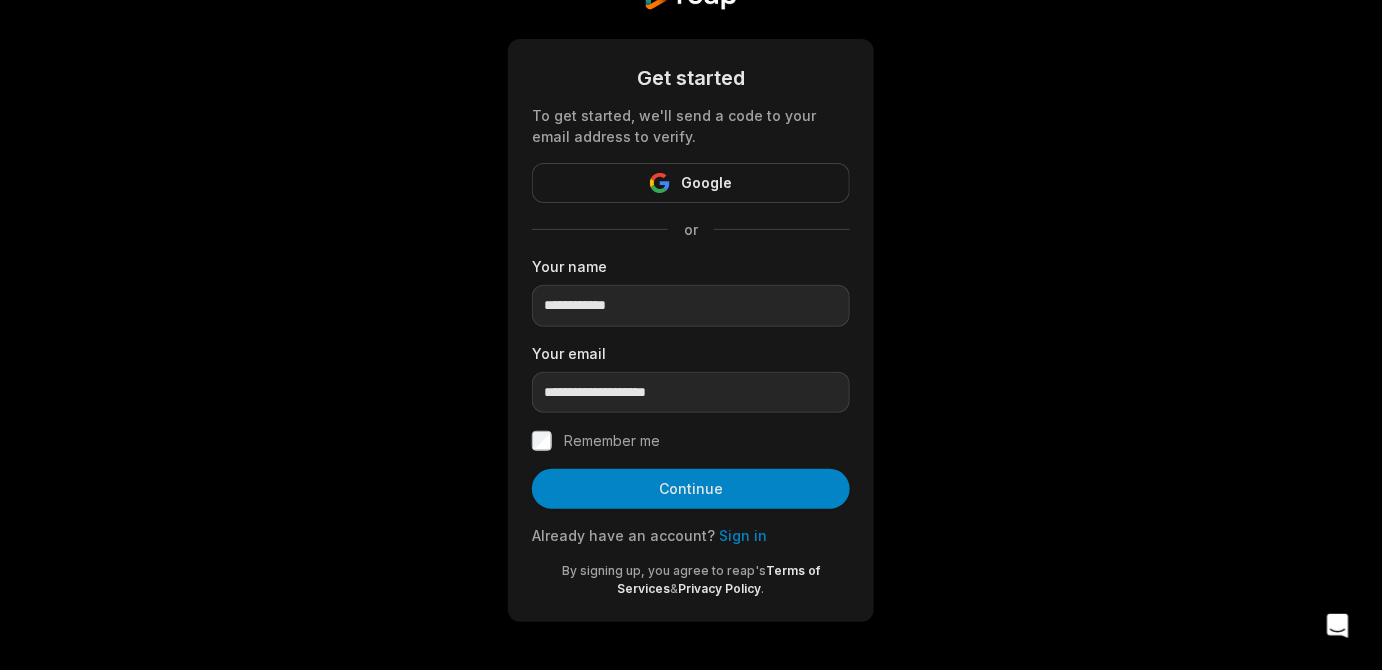 scroll, scrollTop: 0, scrollLeft: 0, axis: both 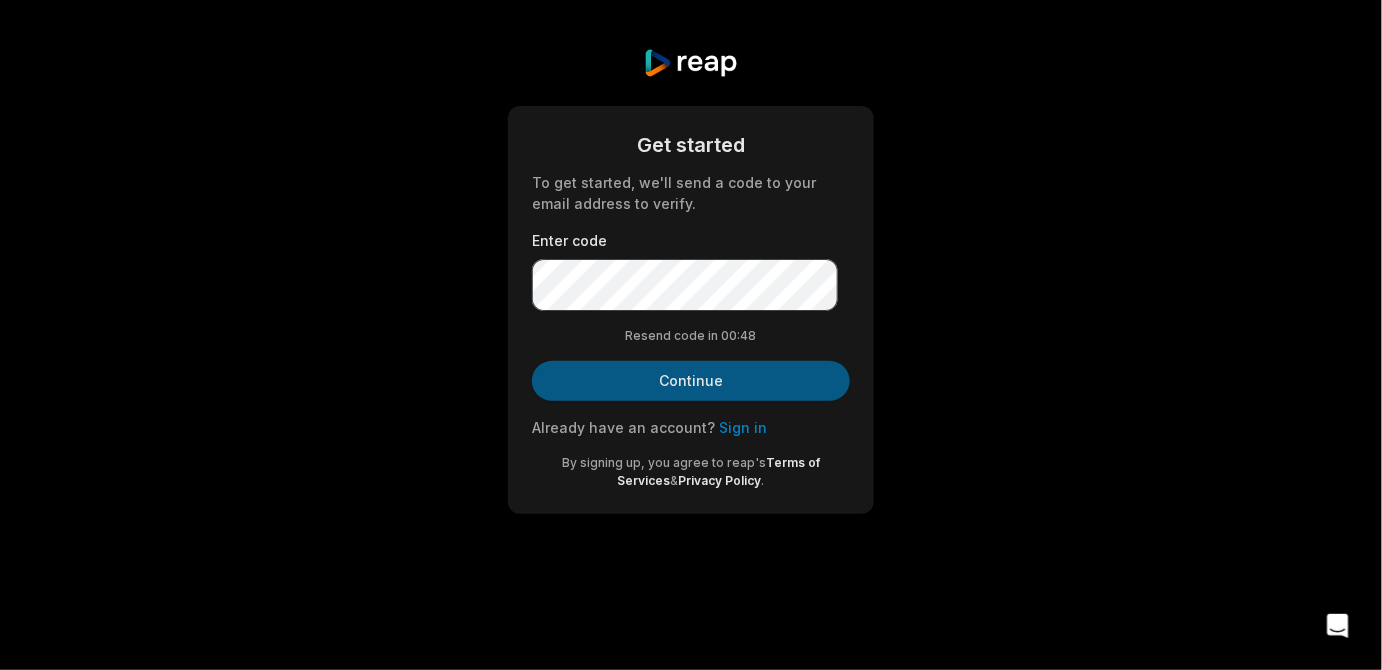 click on "Continue" at bounding box center (691, 381) 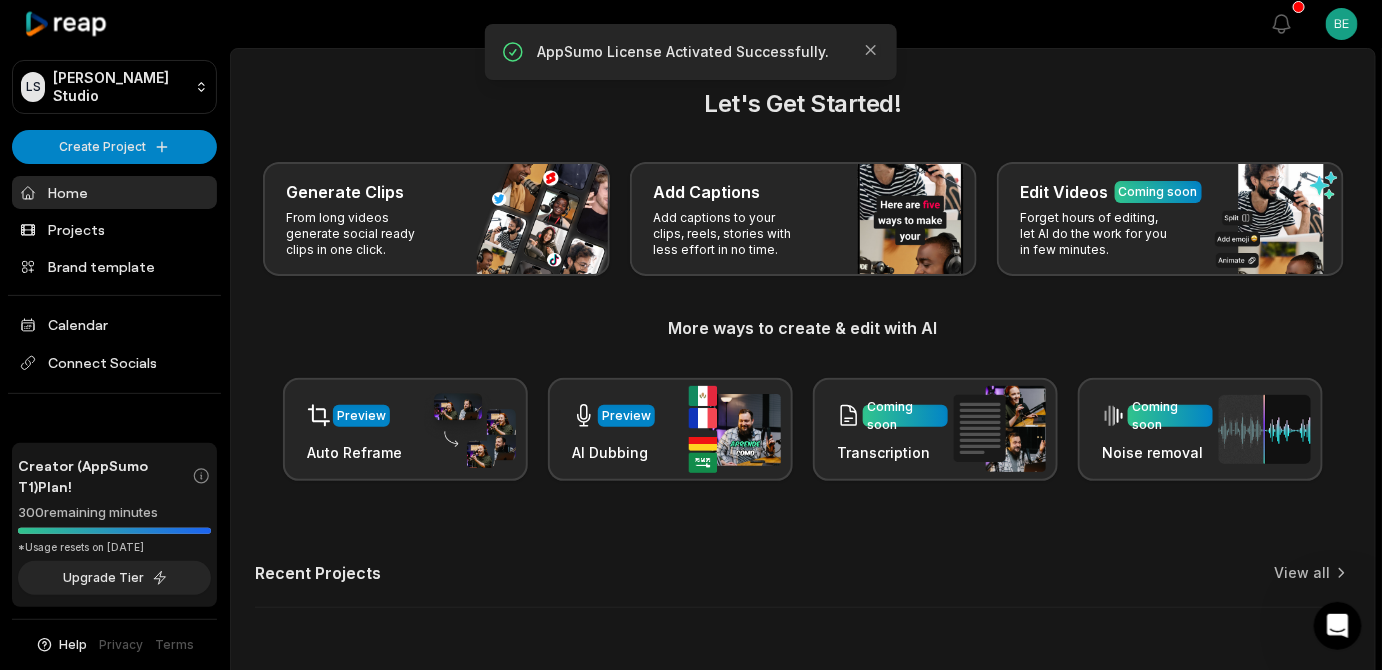 scroll, scrollTop: 108, scrollLeft: 0, axis: vertical 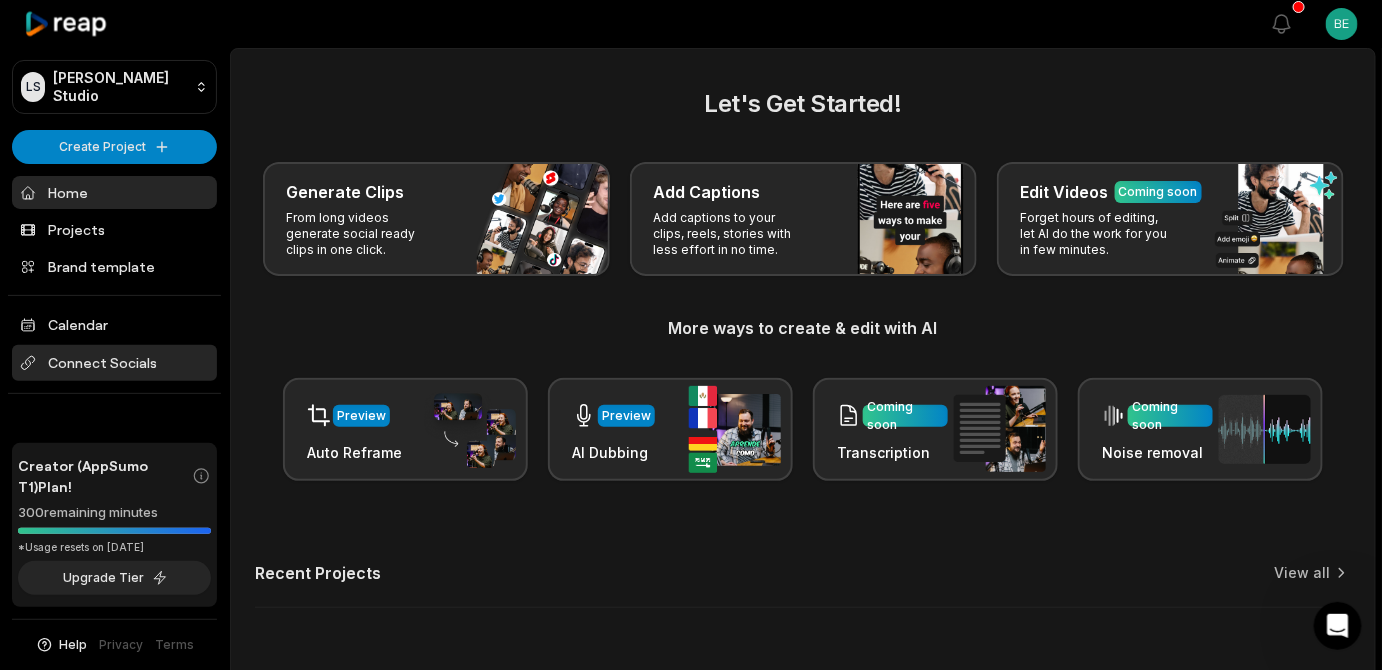 click on "Connect Socials" at bounding box center (114, 363) 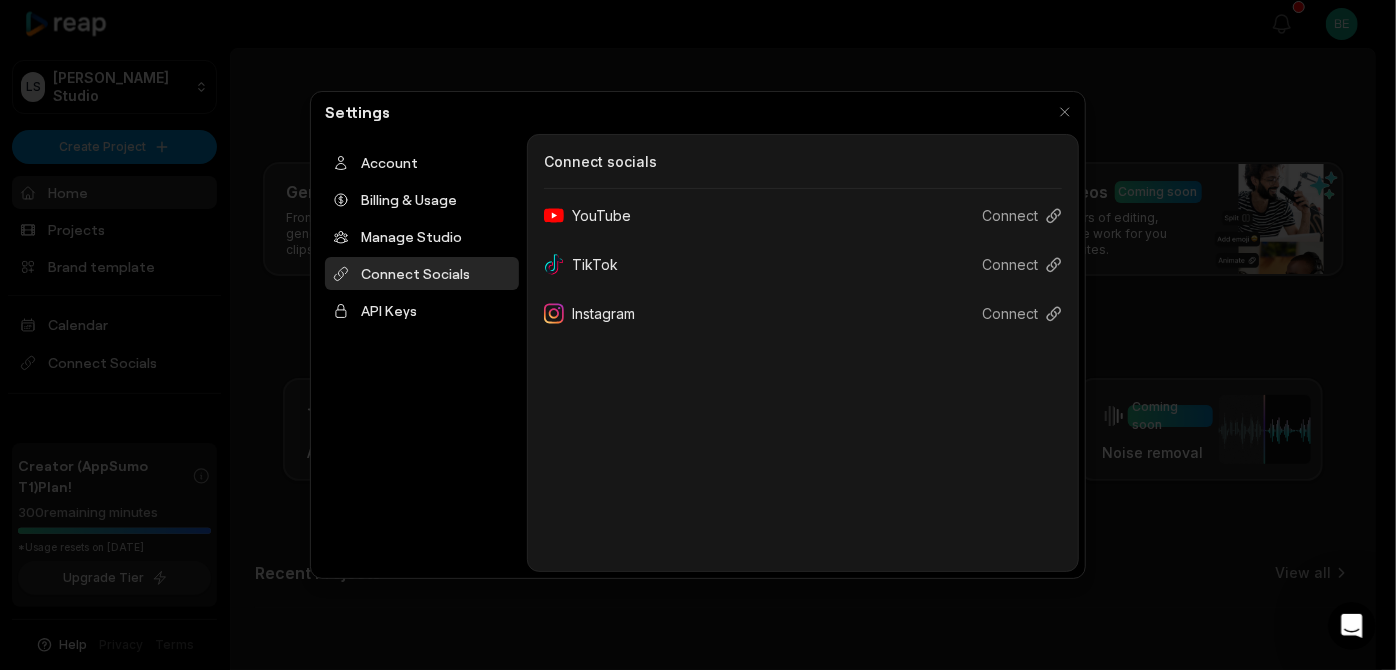 type 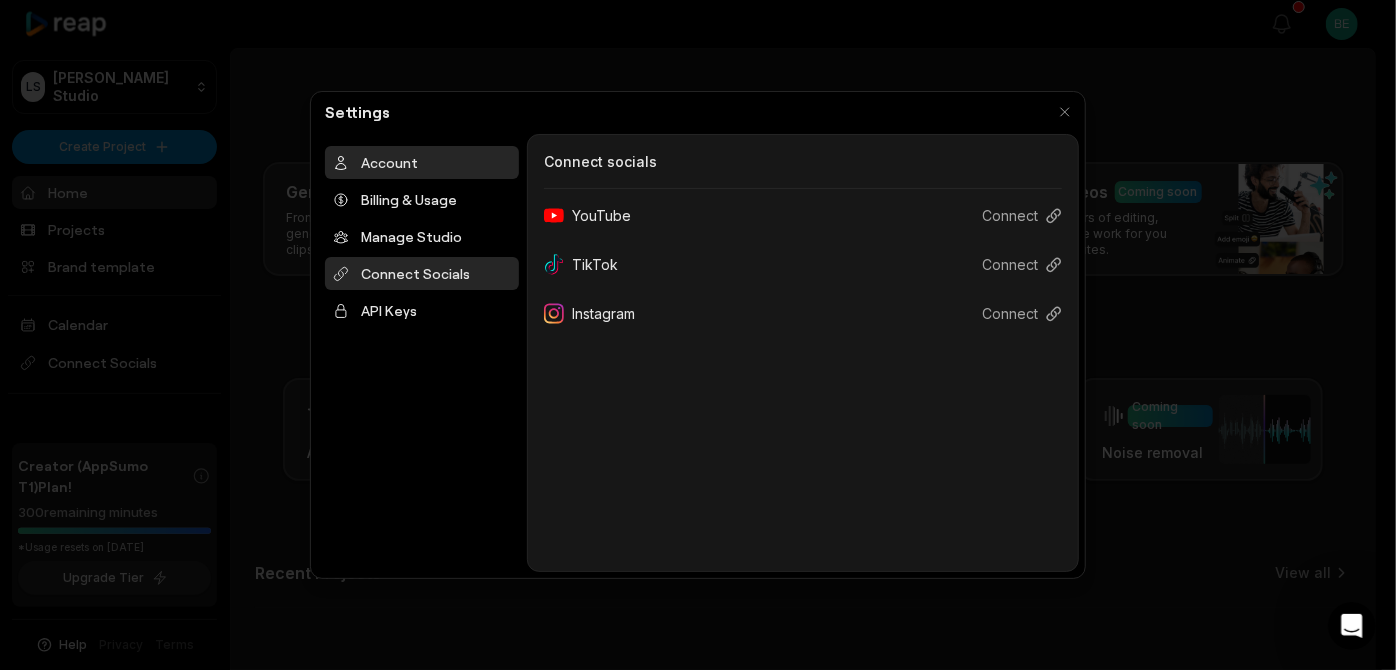 click on "Account" at bounding box center (422, 162) 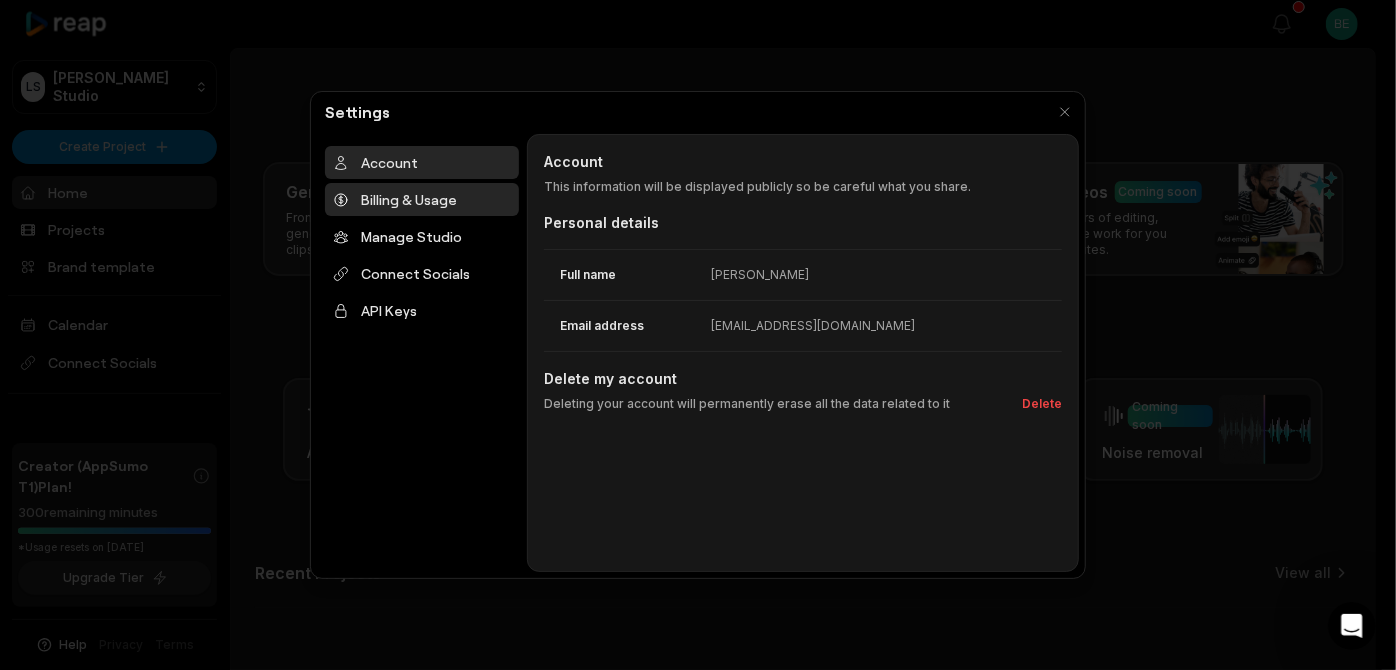 click on "Billing & Usage" at bounding box center [422, 199] 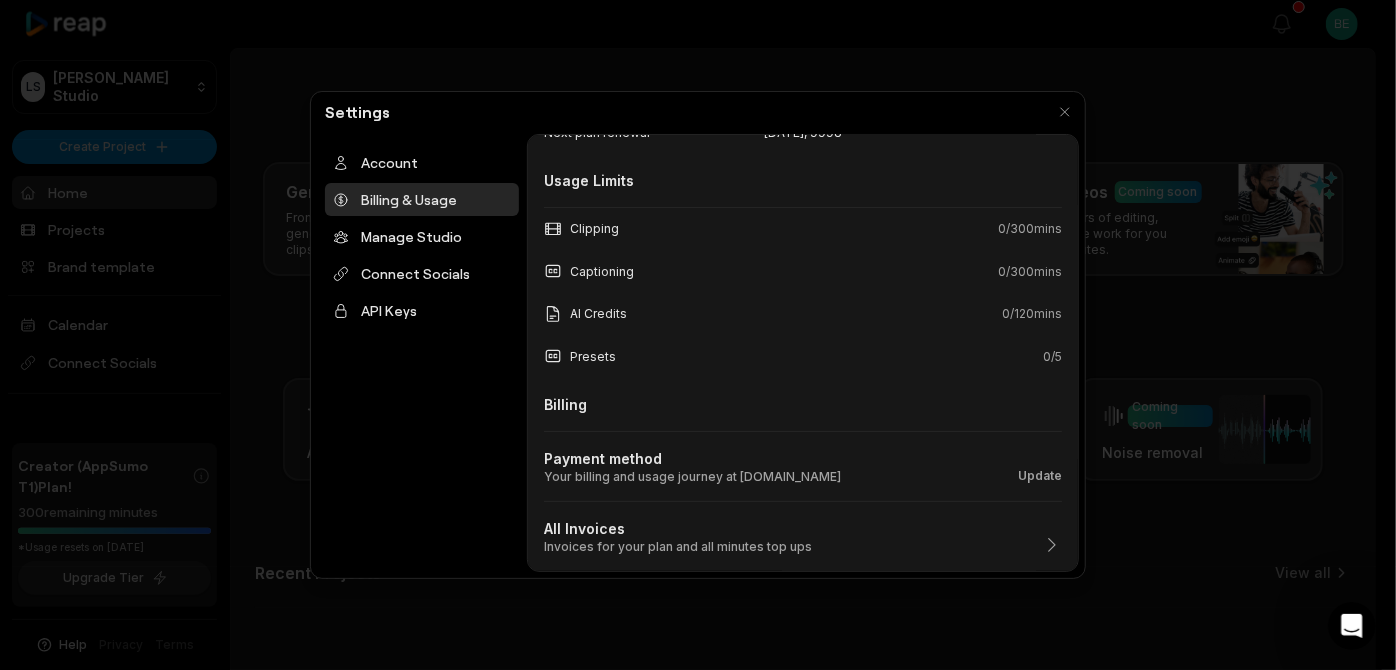 scroll, scrollTop: 333, scrollLeft: 0, axis: vertical 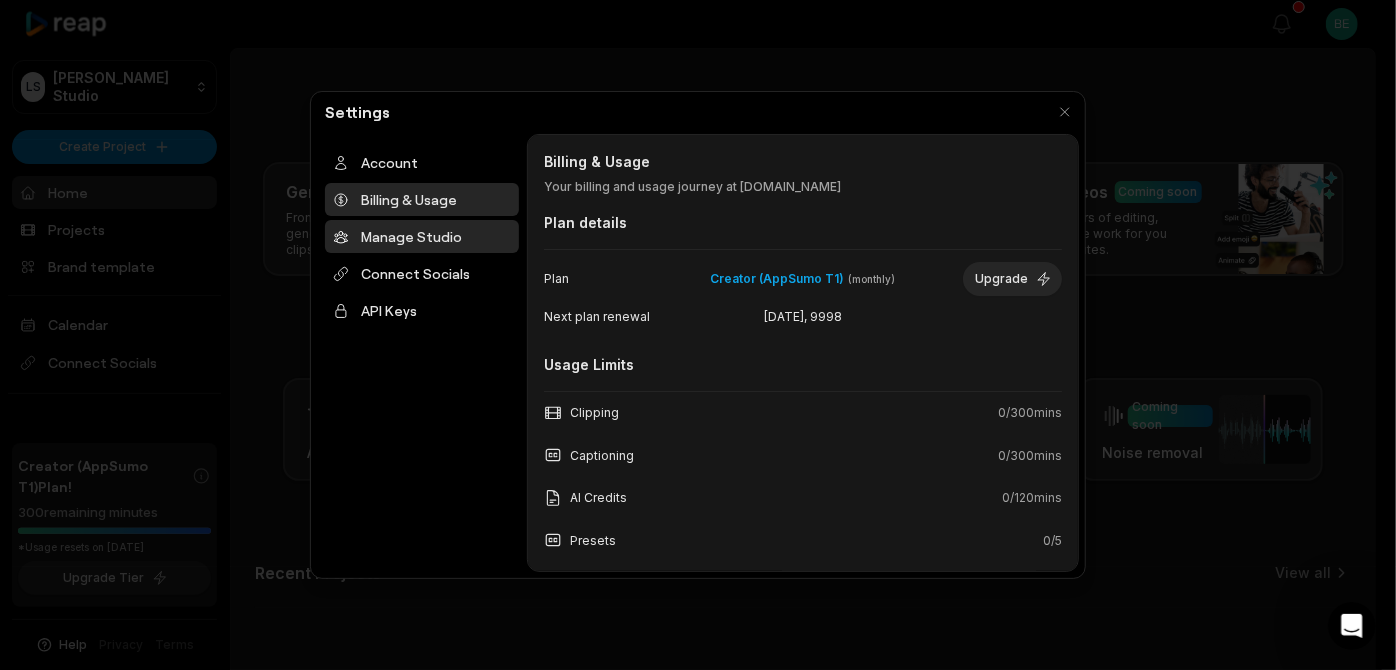 click on "Manage Studio" at bounding box center [422, 236] 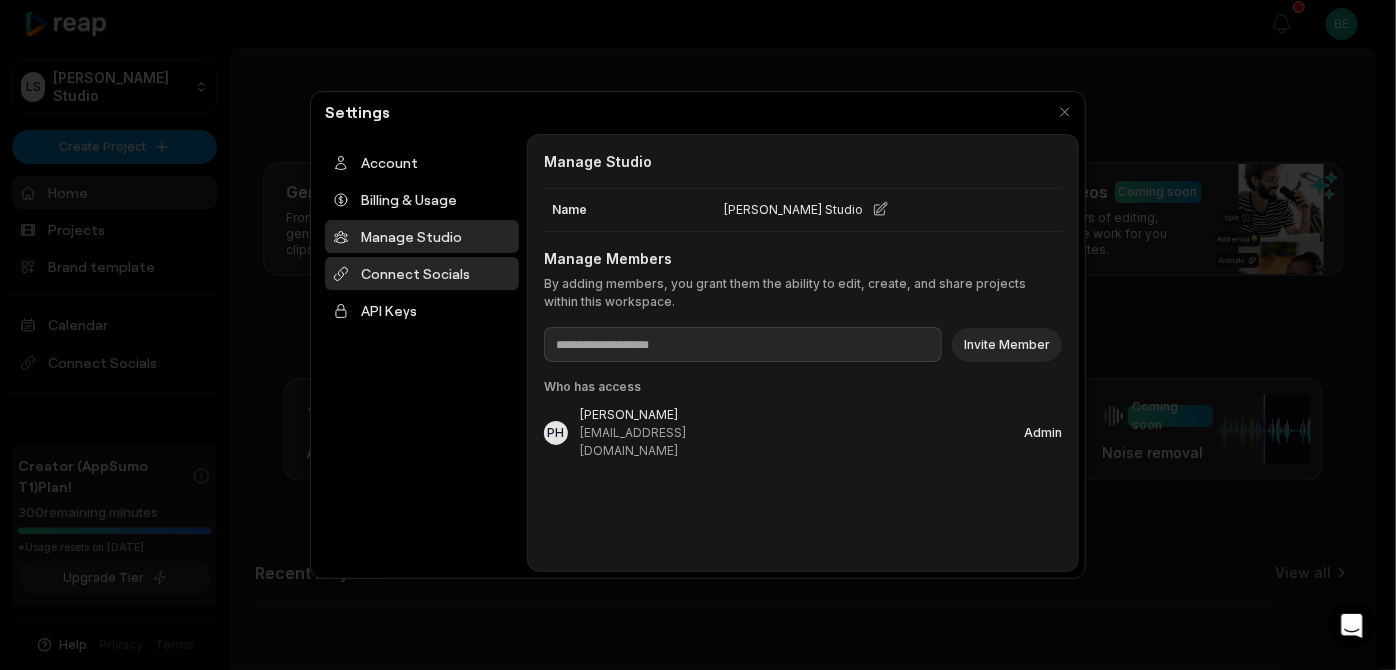 click on "Connect Socials" at bounding box center [422, 273] 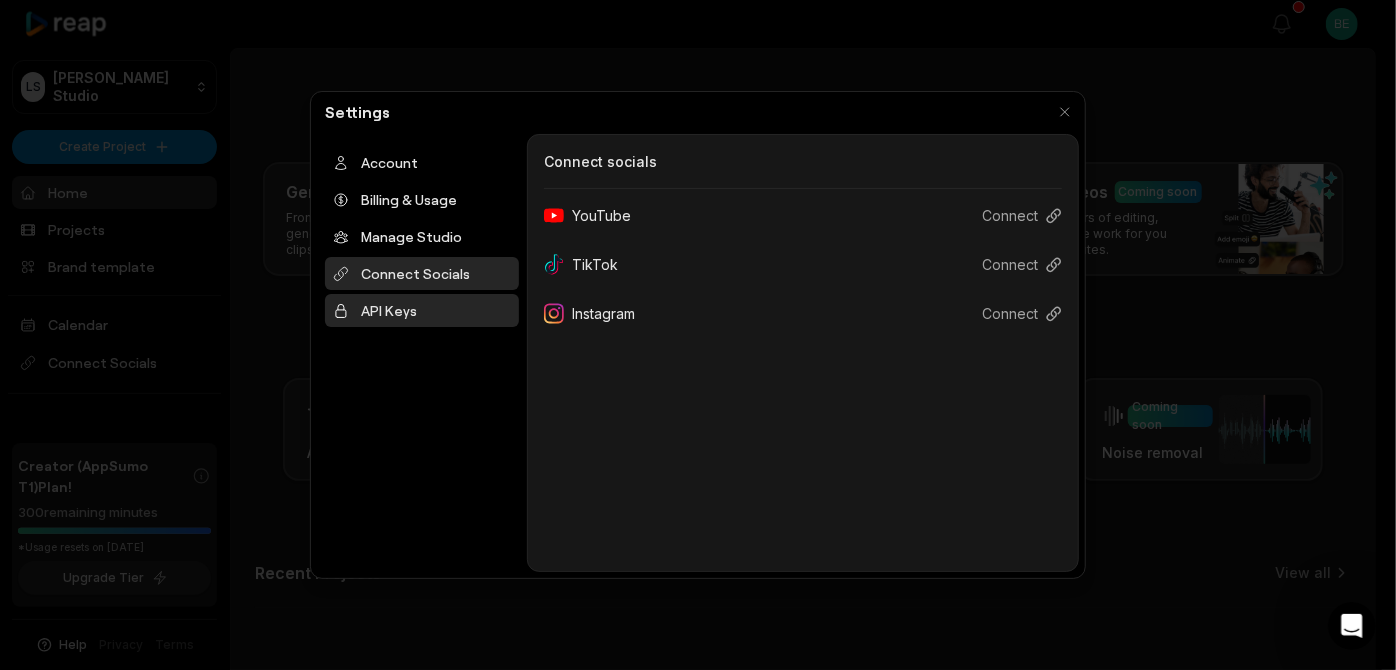 click on "API Keys" at bounding box center (422, 310) 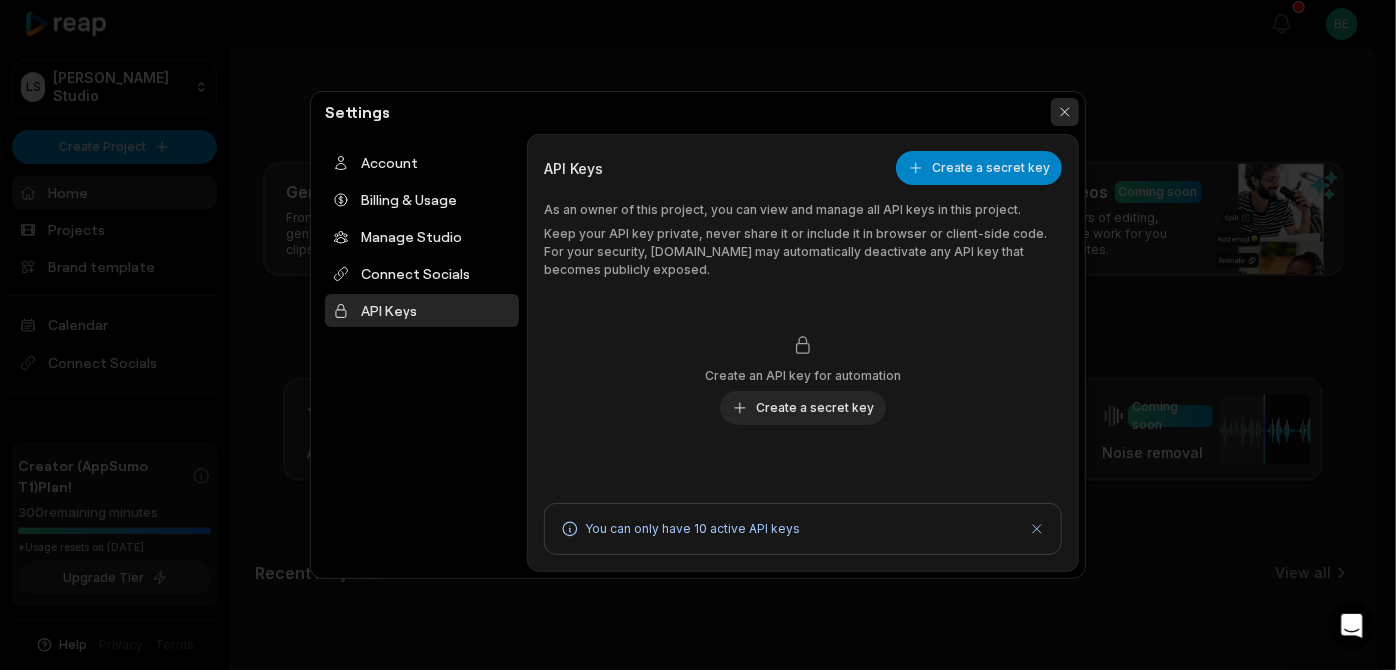 click at bounding box center [1065, 112] 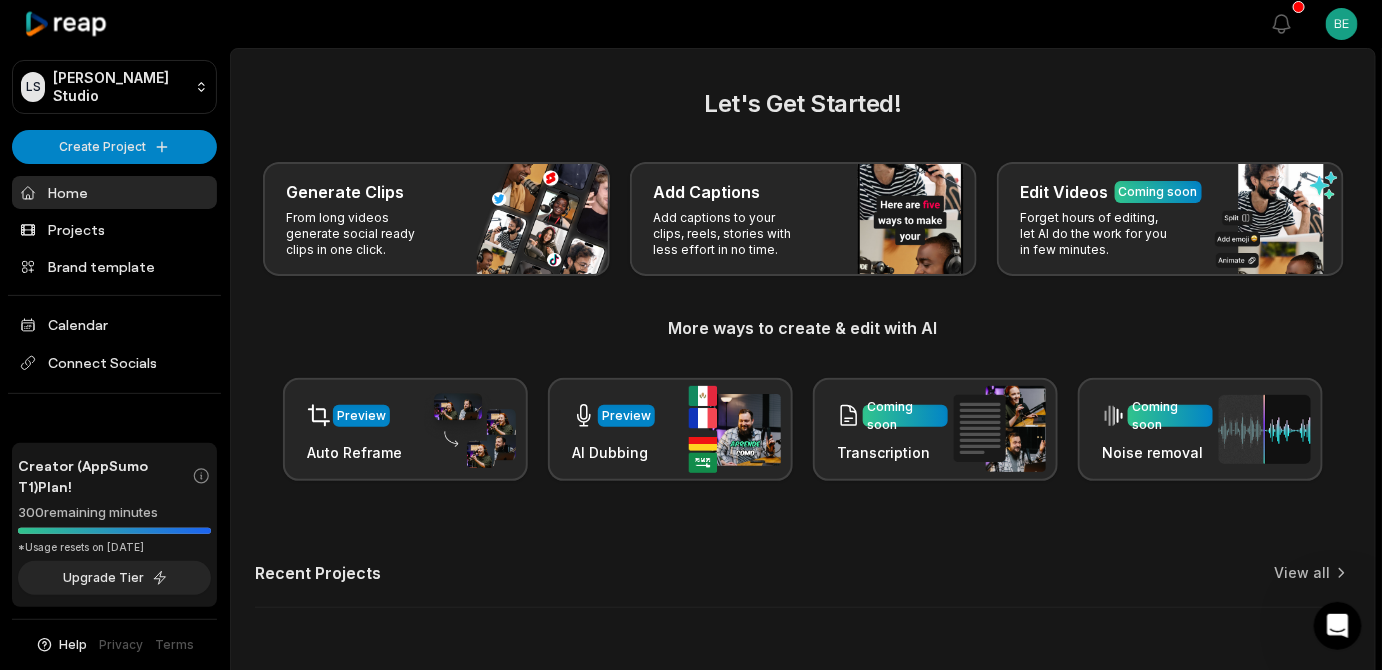 scroll, scrollTop: 385, scrollLeft: 0, axis: vertical 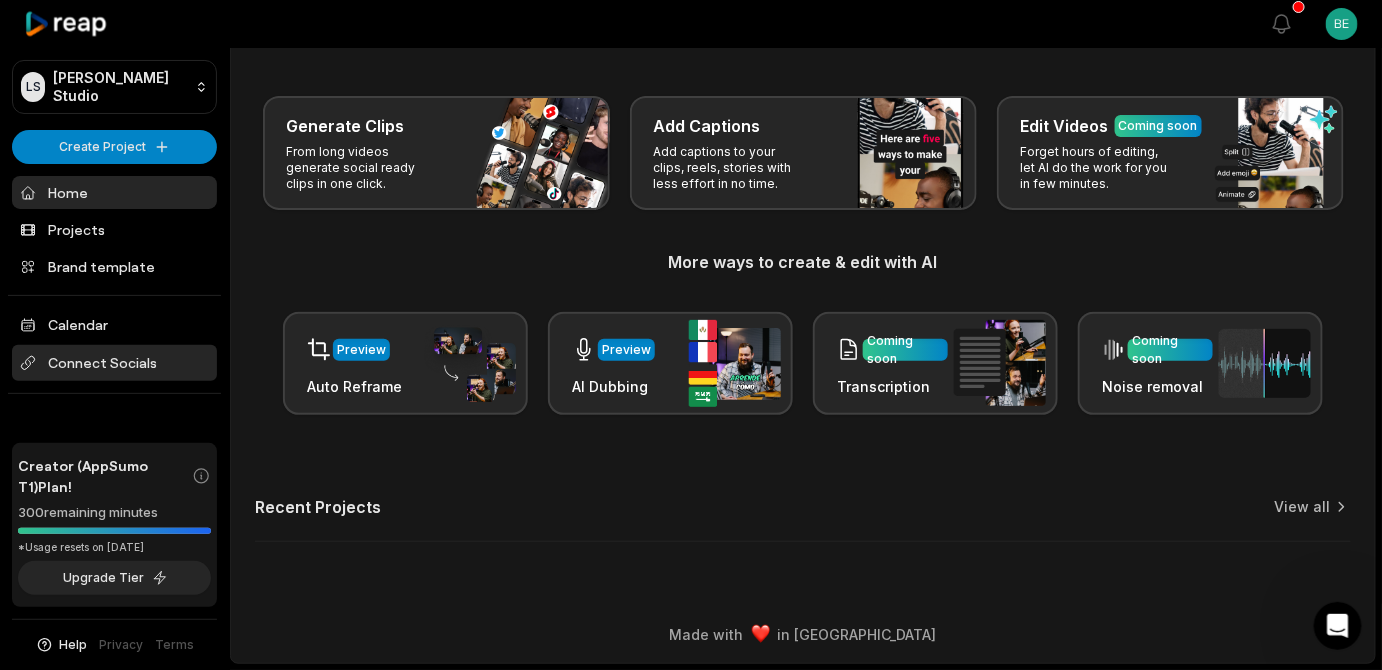 click on "Connect Socials" at bounding box center [114, 363] 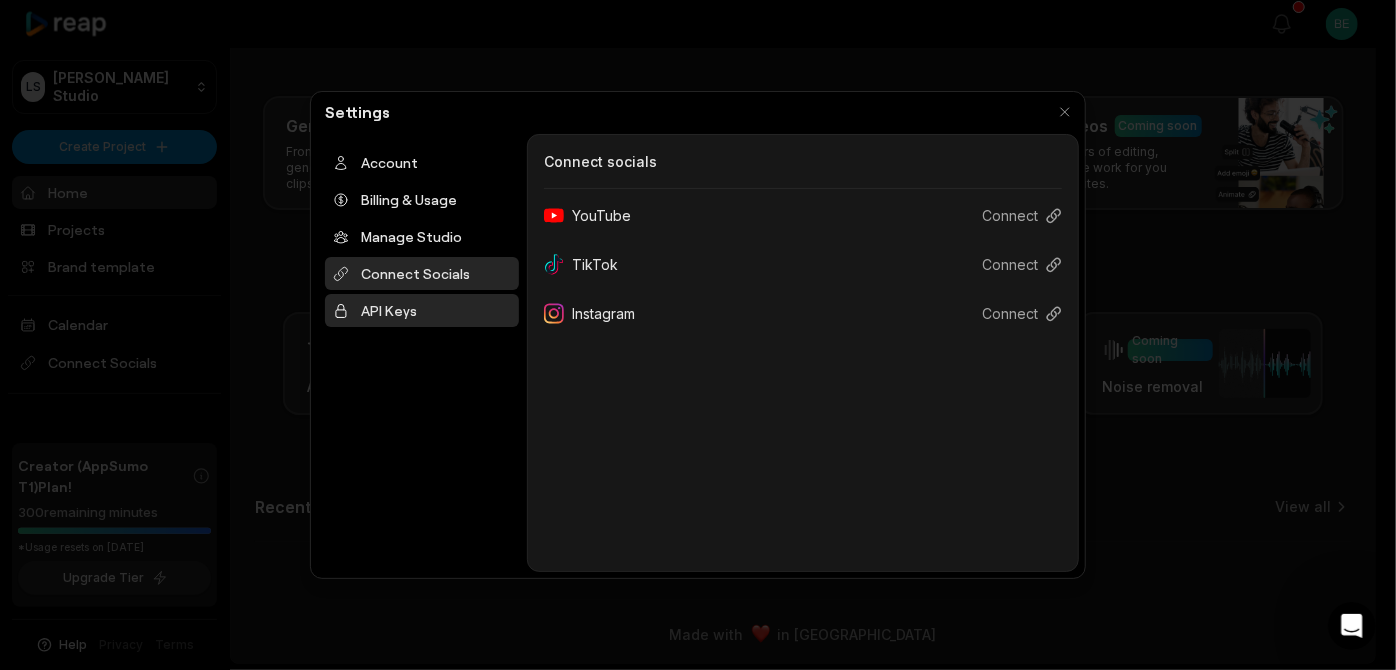 click on "API Keys" at bounding box center [422, 310] 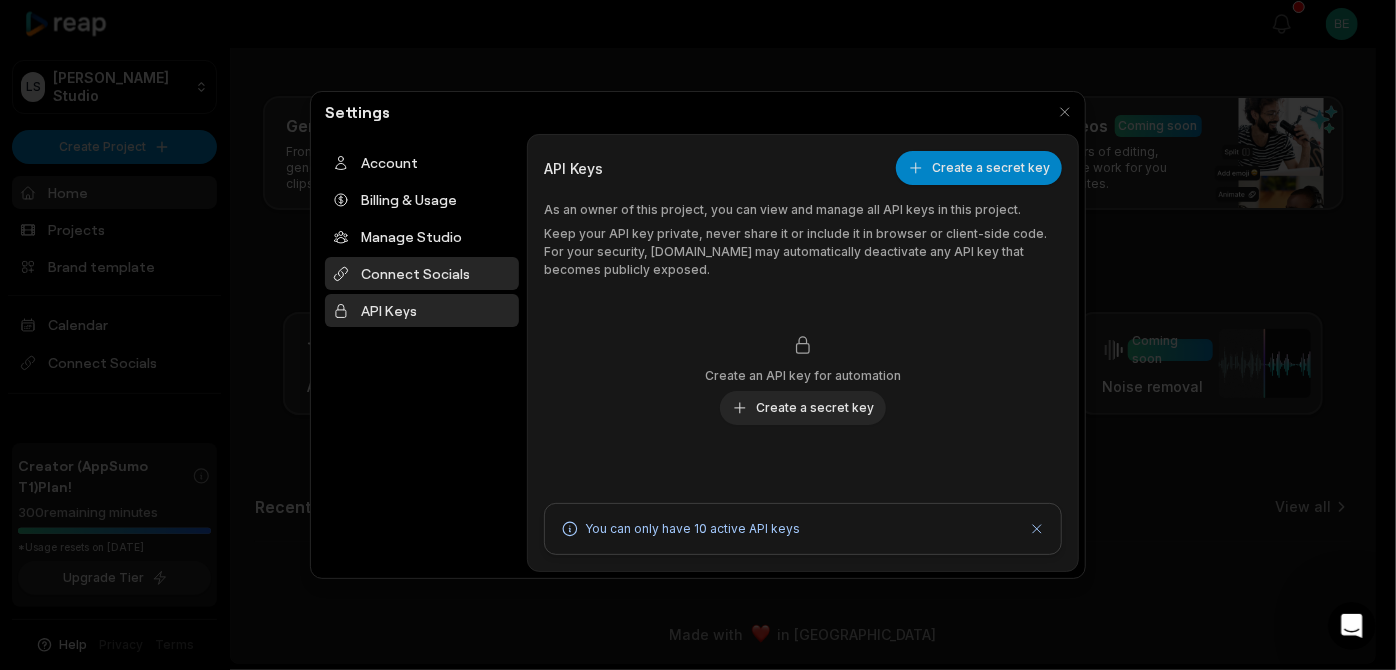 click on "Connect Socials" at bounding box center (422, 273) 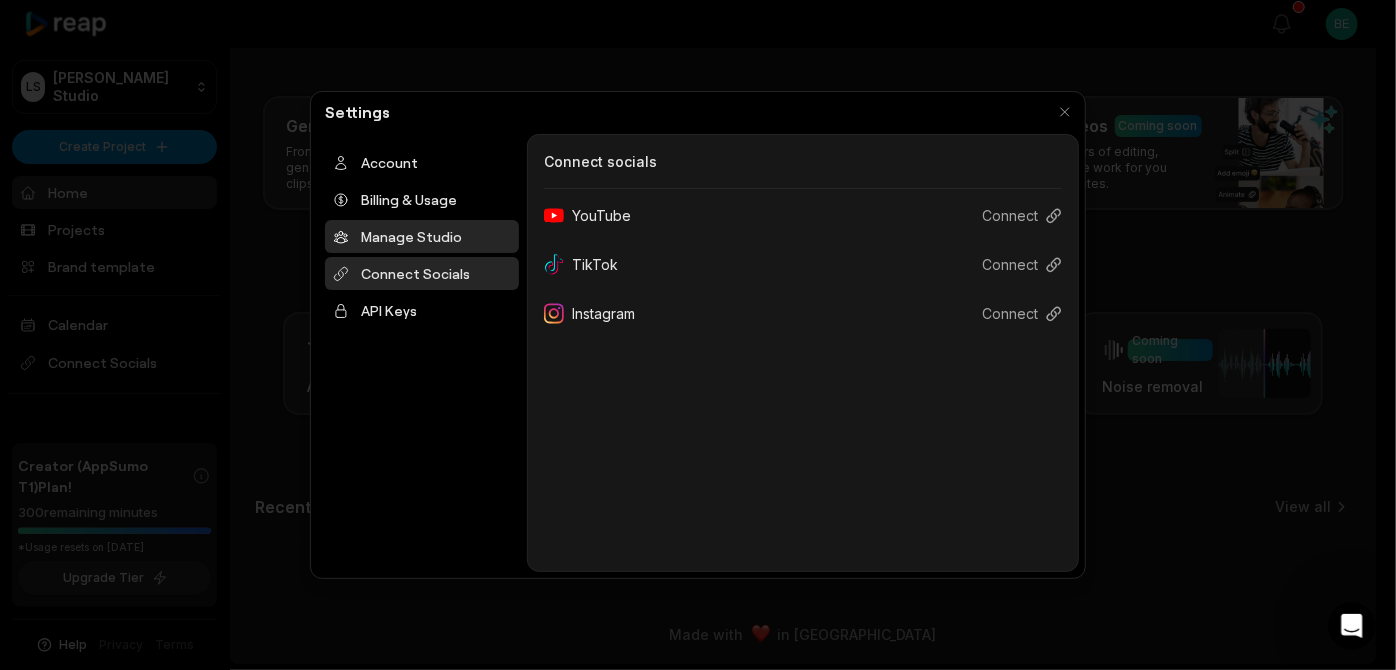 click on "Manage Studio" at bounding box center (422, 236) 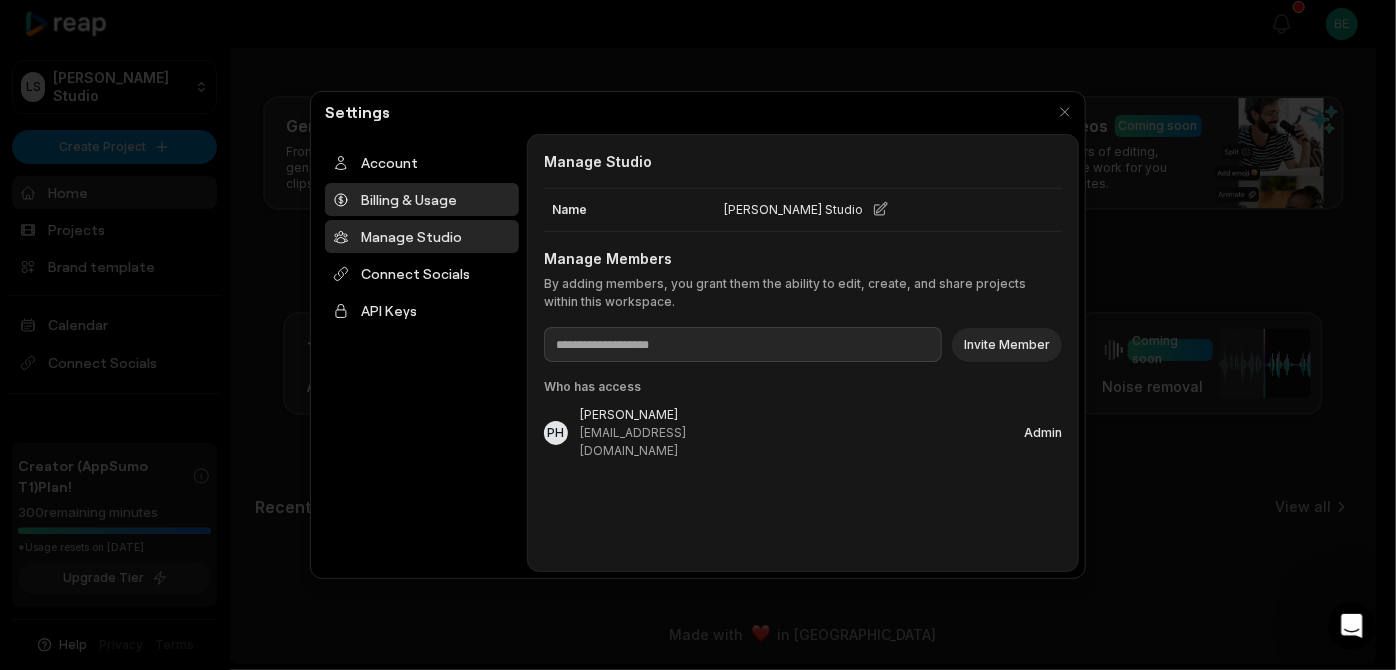 click on "Billing & Usage" at bounding box center (422, 199) 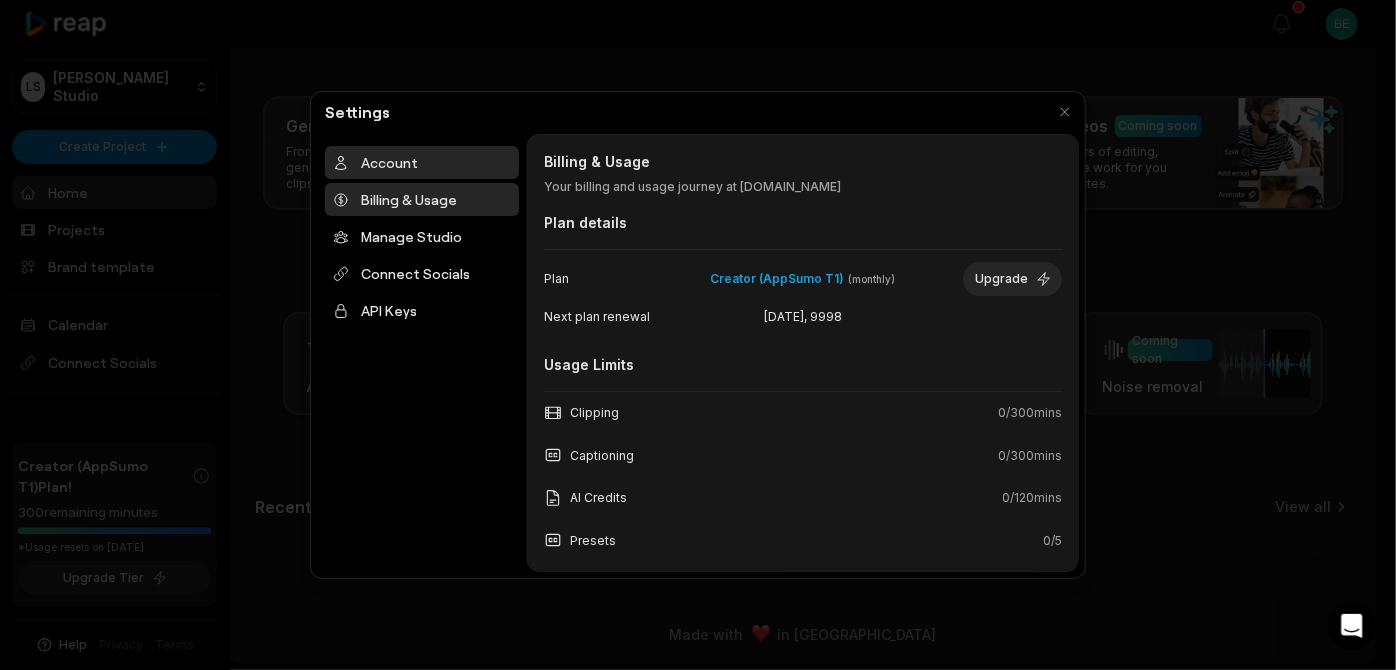 click on "Account" at bounding box center (422, 162) 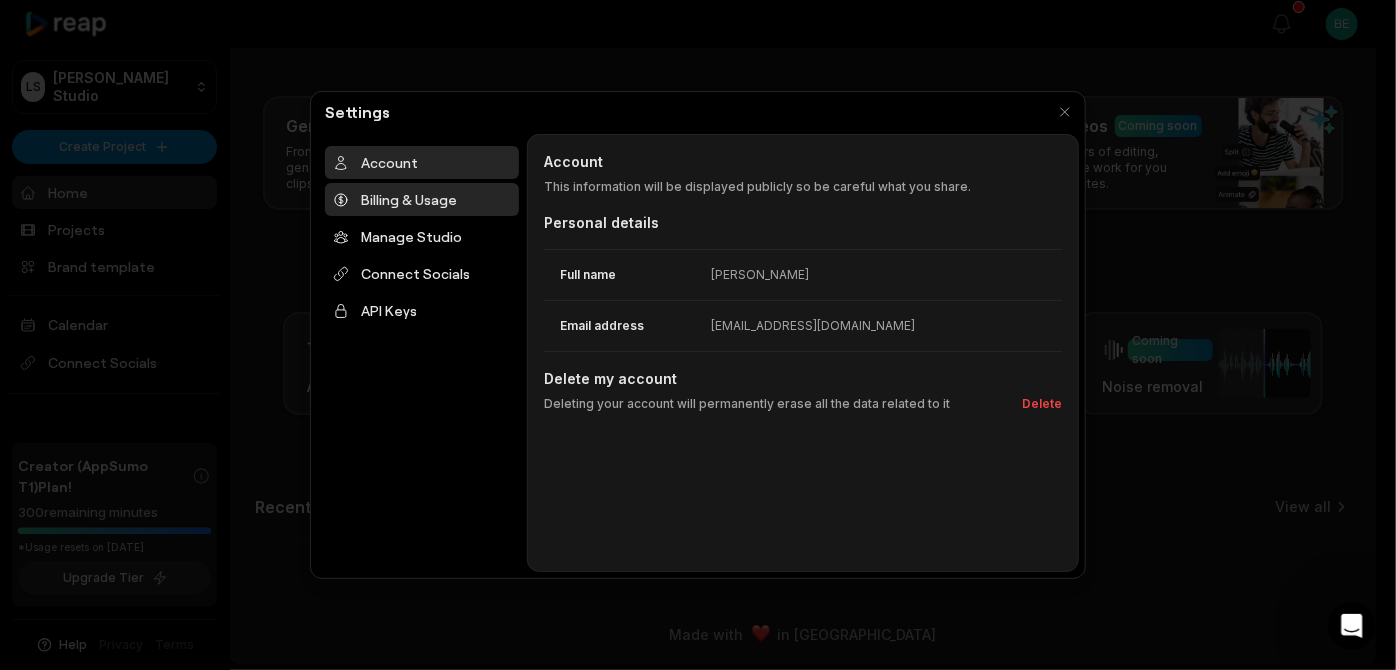 click on "Billing & Usage" at bounding box center [422, 199] 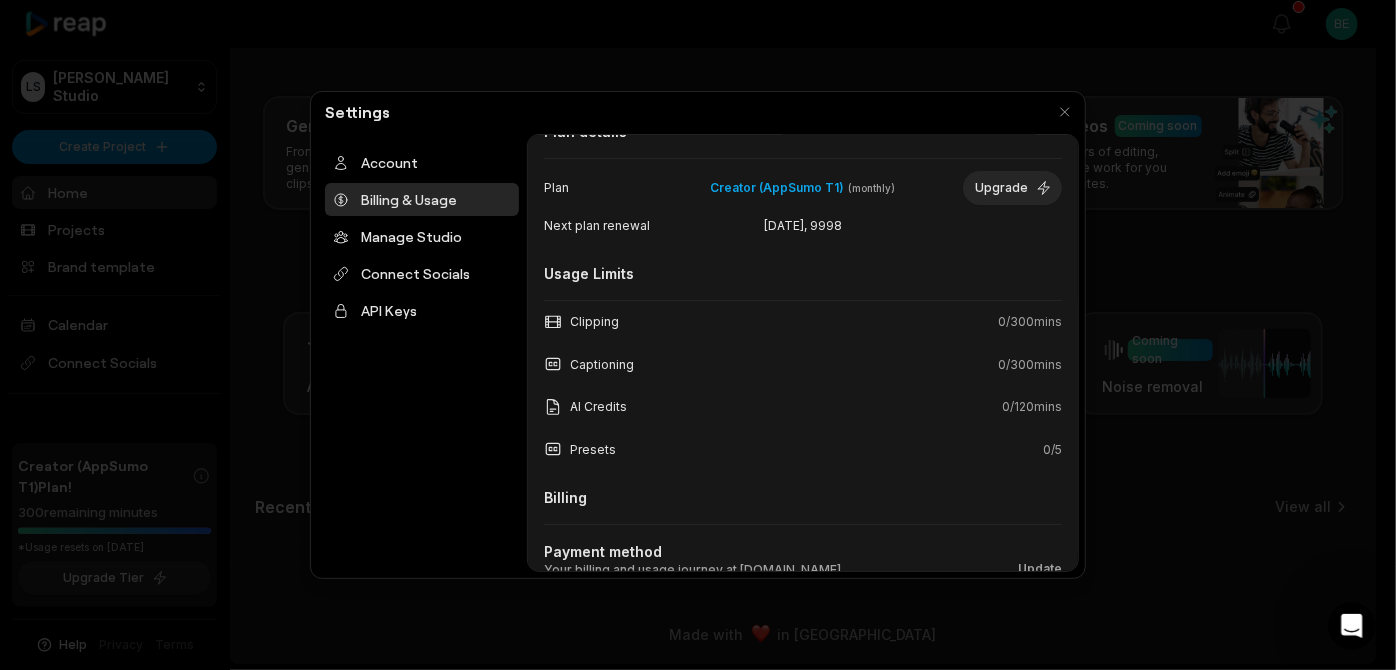 scroll, scrollTop: 0, scrollLeft: 0, axis: both 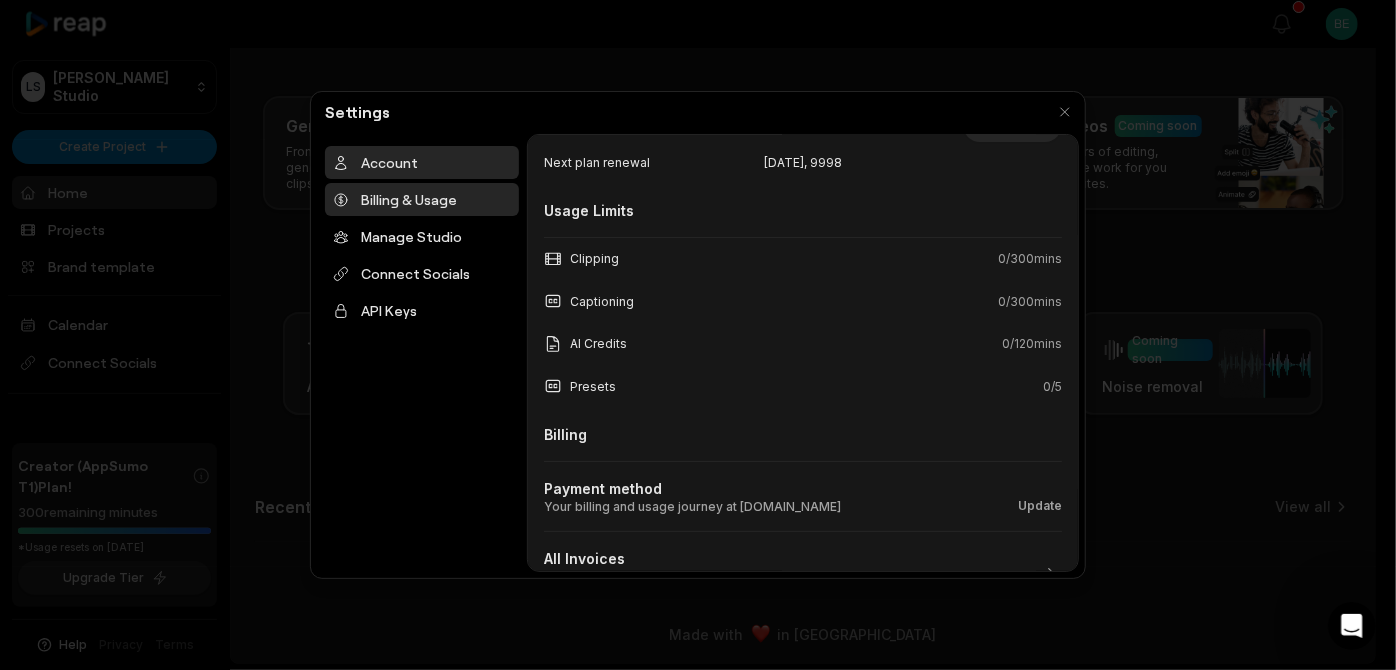 click on "Account" at bounding box center [422, 162] 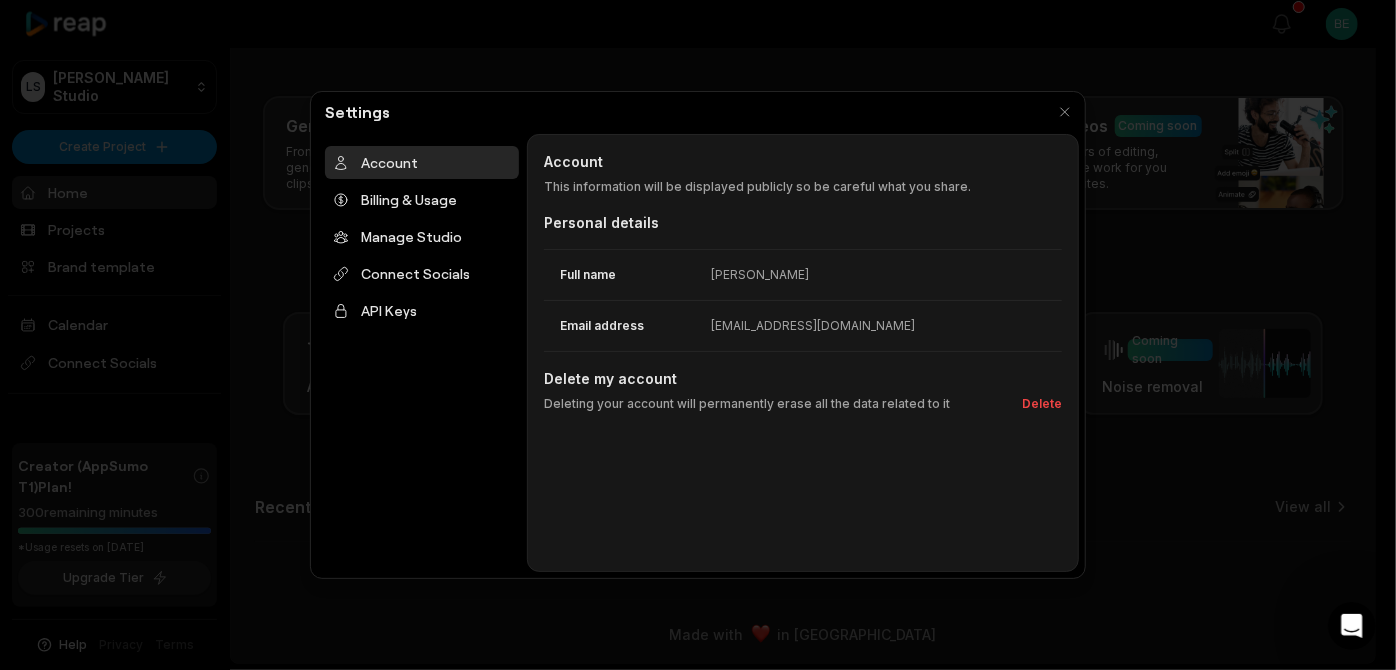 scroll, scrollTop: 0, scrollLeft: 0, axis: both 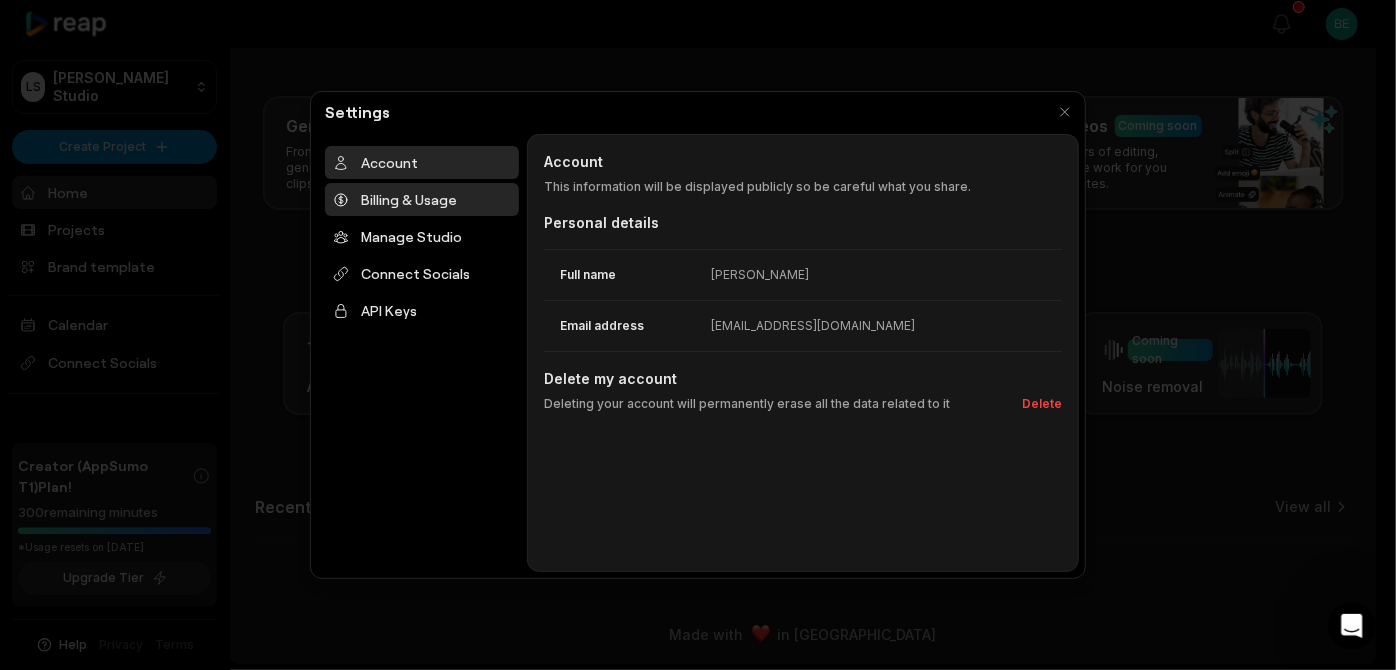 click on "Billing & Usage" at bounding box center (422, 199) 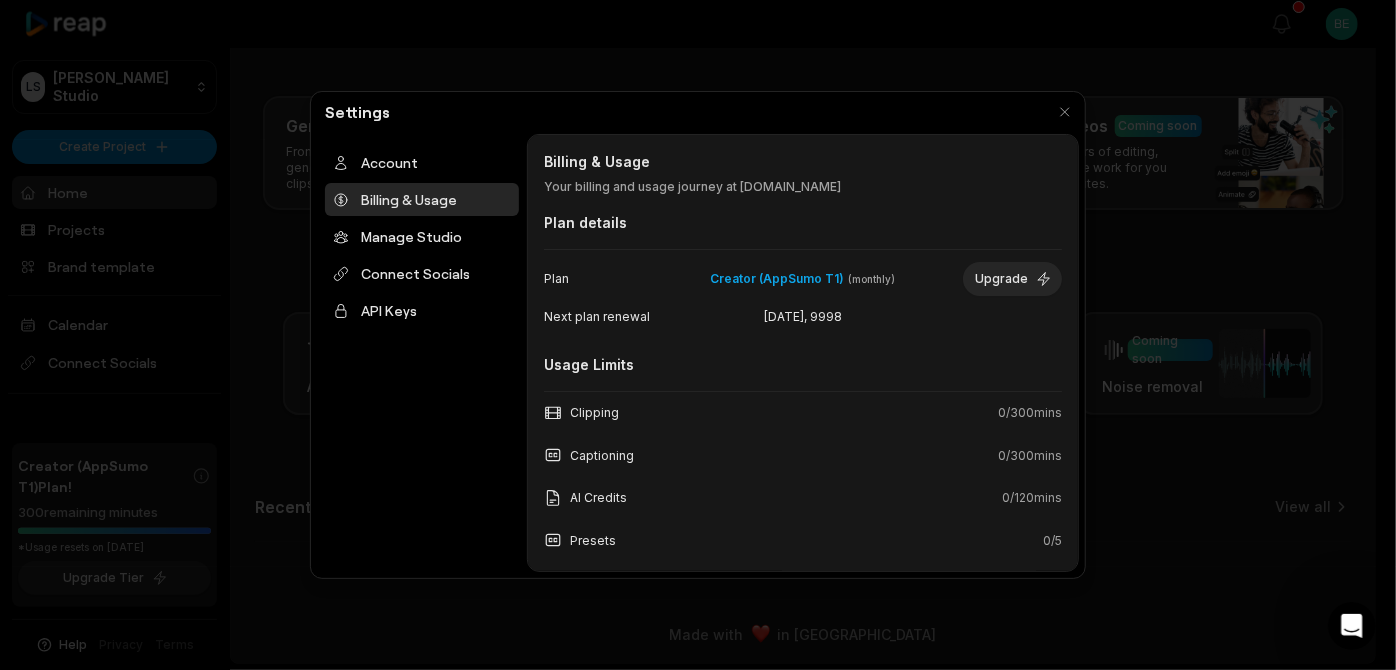 click at bounding box center (698, 335) 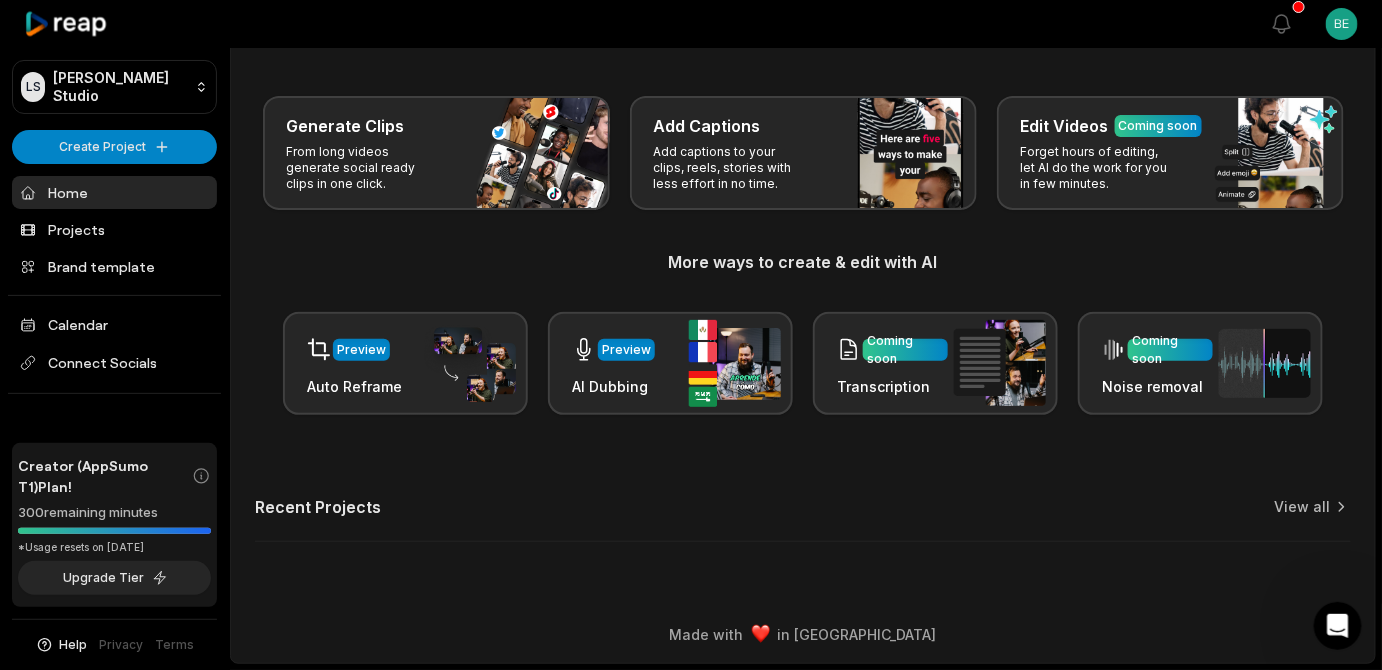 scroll, scrollTop: 0, scrollLeft: 0, axis: both 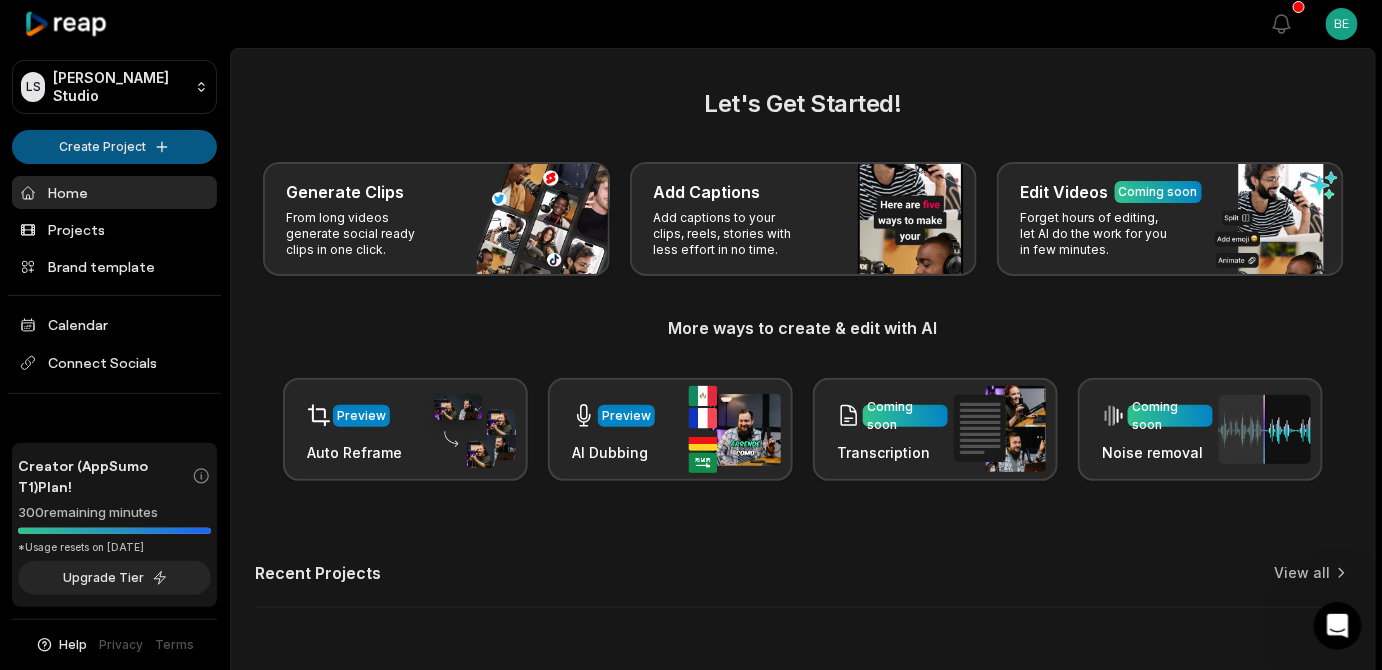 click on "LS Logan's Studio Create Project Home Projects Brand template Calendar Connect Socials Creator (AppSumo T1)  Plan! 300  remaining minutes *Usage resets on July 31, 2025 Upgrade Tier Help Privacy Terms Open sidebar View notifications Open user menu   Let's Get Started! Generate Clips From long videos generate social ready clips in one click. Add Captions Add captions to your clips, reels, stories with less effort in no time. Edit Videos Coming soon Forget hours of editing, let AI do the work for you in few minutes. More ways to create & edit with AI Preview Auto Reframe Preview AI Dubbing Coming soon Transcription Coming soon Noise removal Recent Projects View all Made with   in San Francisco" at bounding box center (691, 335) 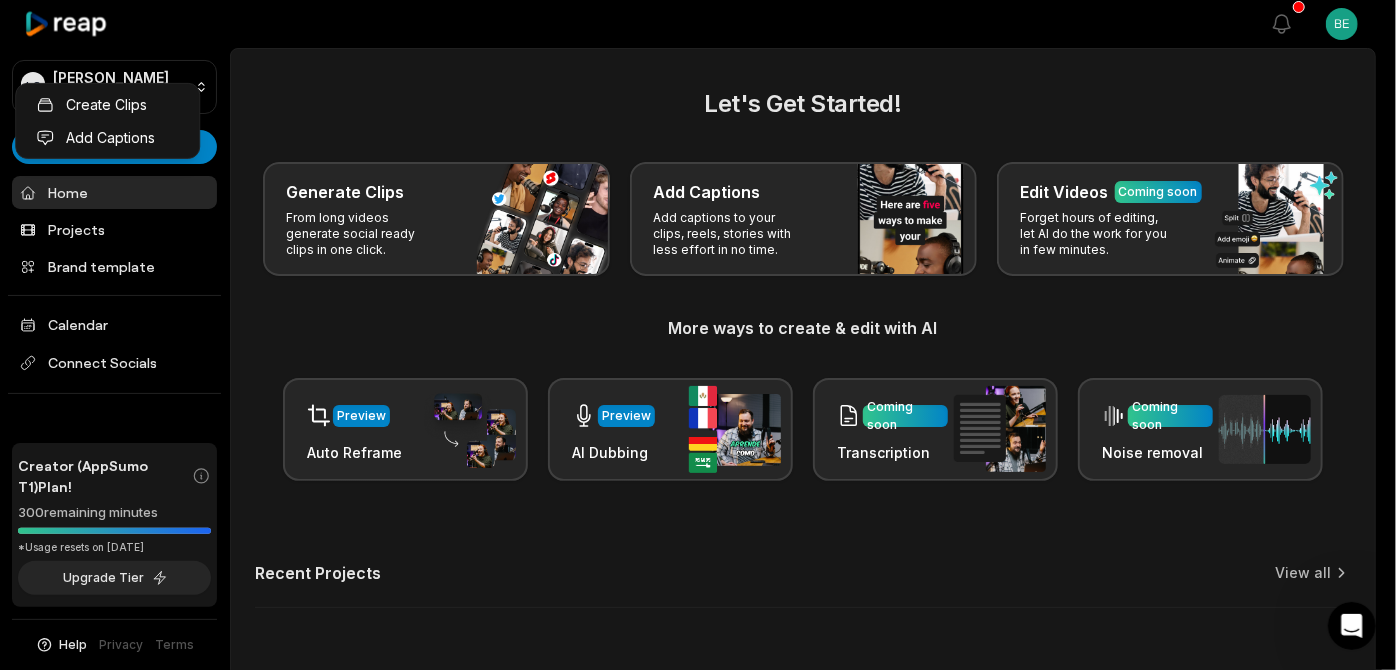 click on "LS Logan's Studio Create Project Home Projects Brand template Calendar Connect Socials Creator (AppSumo T1)  Plan! 300  remaining minutes *Usage resets on July 31, 2025 Upgrade Tier Help Privacy Terms Open sidebar View notifications Open user menu   Let's Get Started! Generate Clips From long videos generate social ready clips in one click. Add Captions Add captions to your clips, reels, stories with less effort in no time. Edit Videos Coming soon Forget hours of editing, let AI do the work for you in few minutes. More ways to create & edit with AI Preview Auto Reframe Preview AI Dubbing Coming soon Transcription Coming soon Noise removal Recent Projects View all Made with   in San Francisco Create Clips Add Captions" at bounding box center [698, 335] 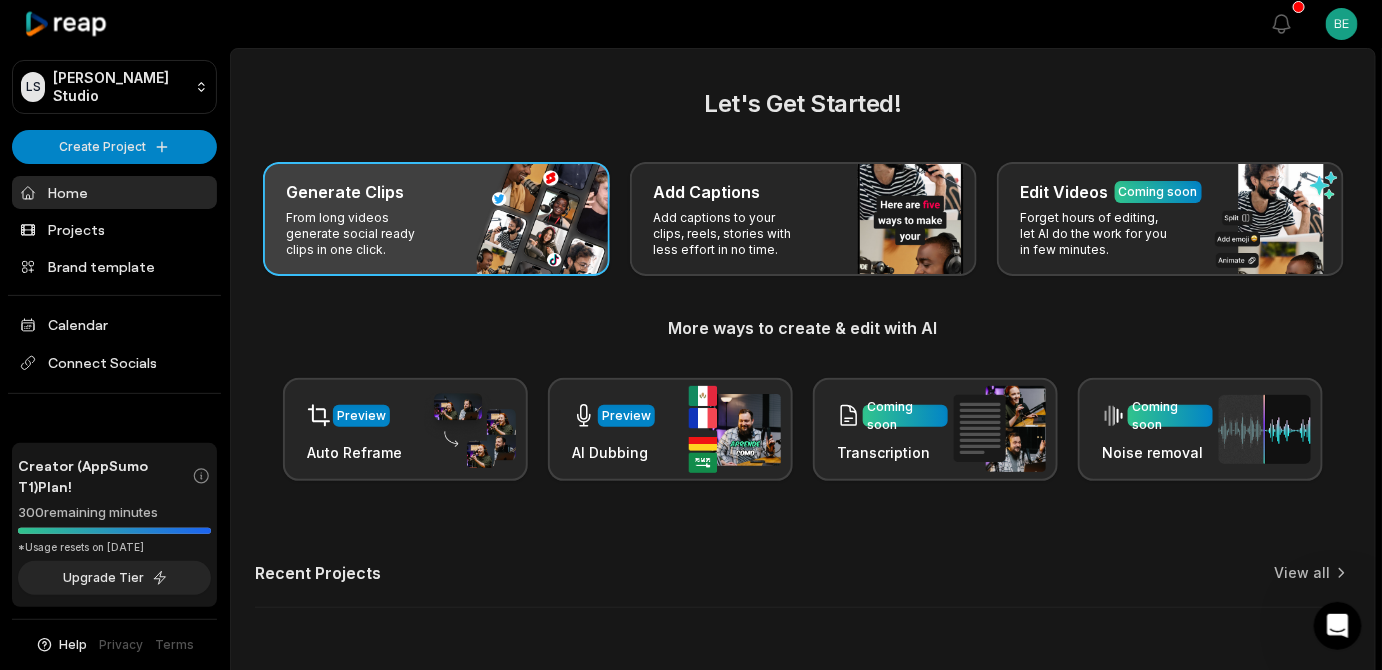 click on "Generate Clips From long videos generate social ready clips in one click." at bounding box center [436, 219] 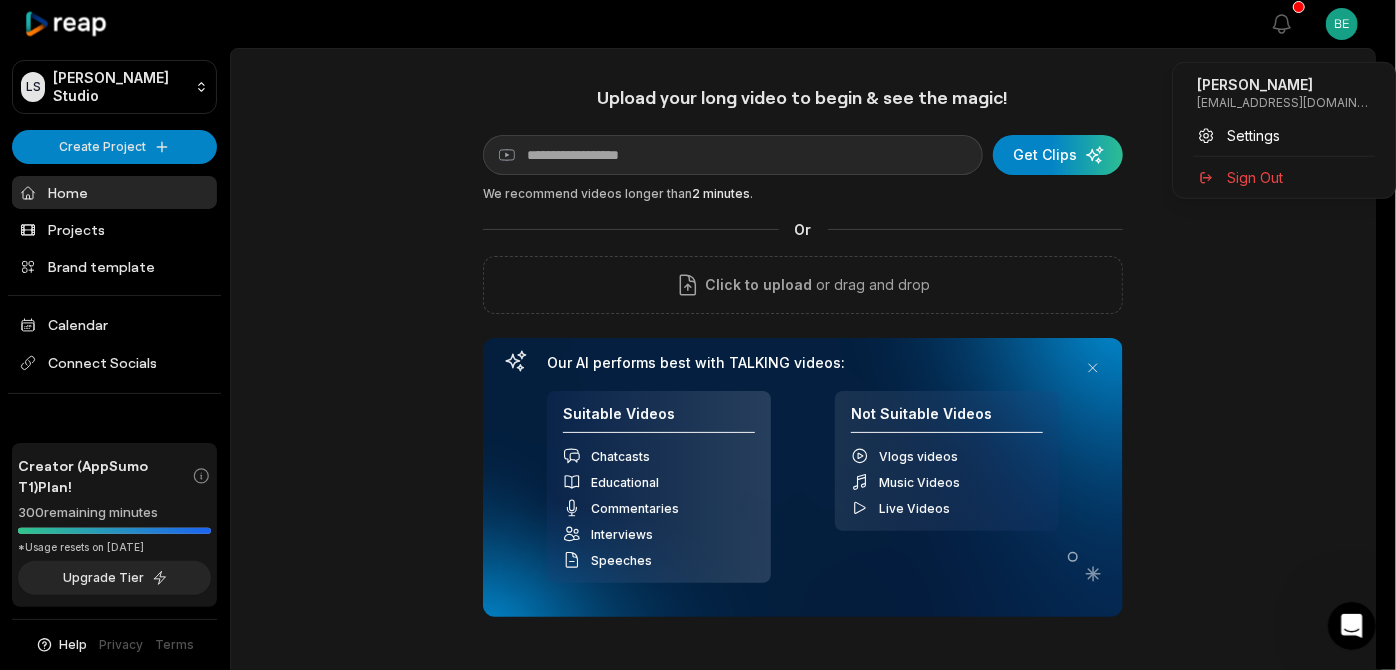 click on "LS Logan's Studio Create Project Home Projects Brand template Calendar Connect Socials Creator (AppSumo T1)  Plan! 300  remaining minutes *Usage resets on July 31, 2025 Upgrade Tier Help Privacy Terms Open sidebar View notifications Open user menu   Upload your long video to begin & see the magic! YouTube link Get Clips We recommend videos longer than  2 minutes . Or Click to upload or drag and drop Our AI performs best with TALKING videos: Suitable Videos Chatcasts Educational  Commentaries  Interviews  Speeches Not Suitable Videos Vlogs videos Music Videos Live Videos Recent Projects View all Made with   in San Francisco Logan Becker beckerneop@gmail.com Settings Sign Out" at bounding box center (698, 335) 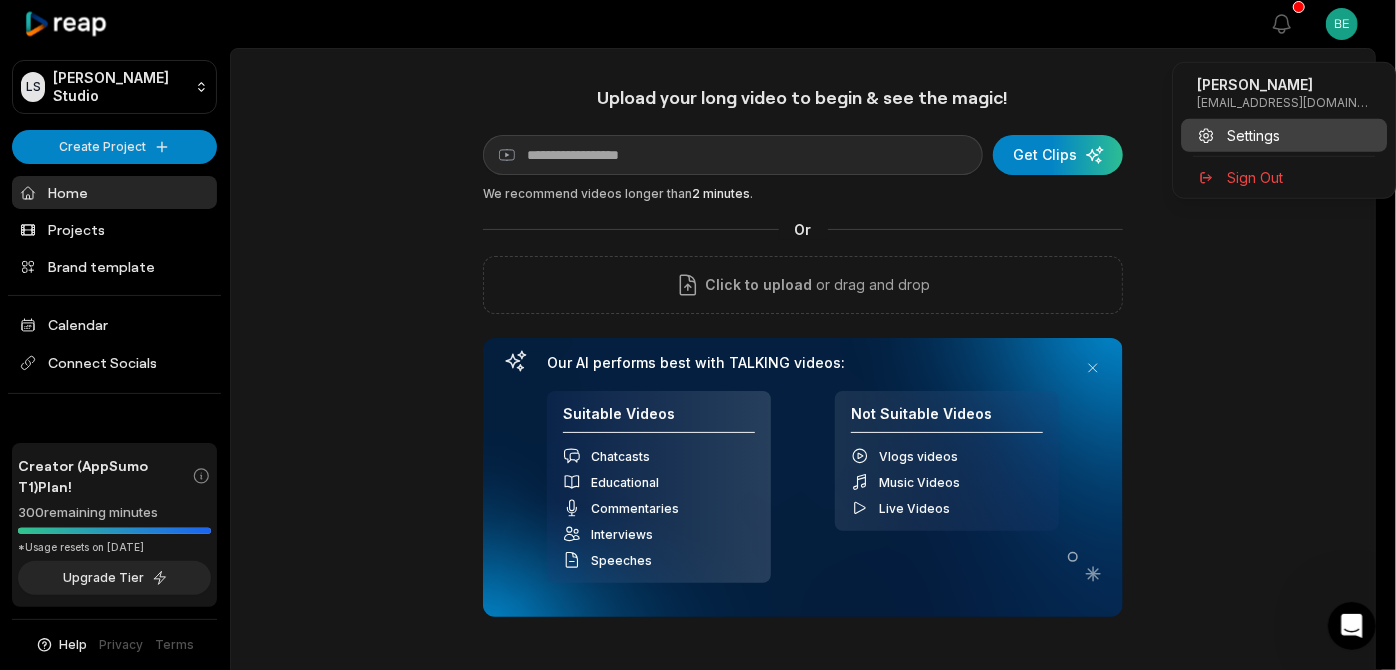 click on "Settings" at bounding box center [1253, 135] 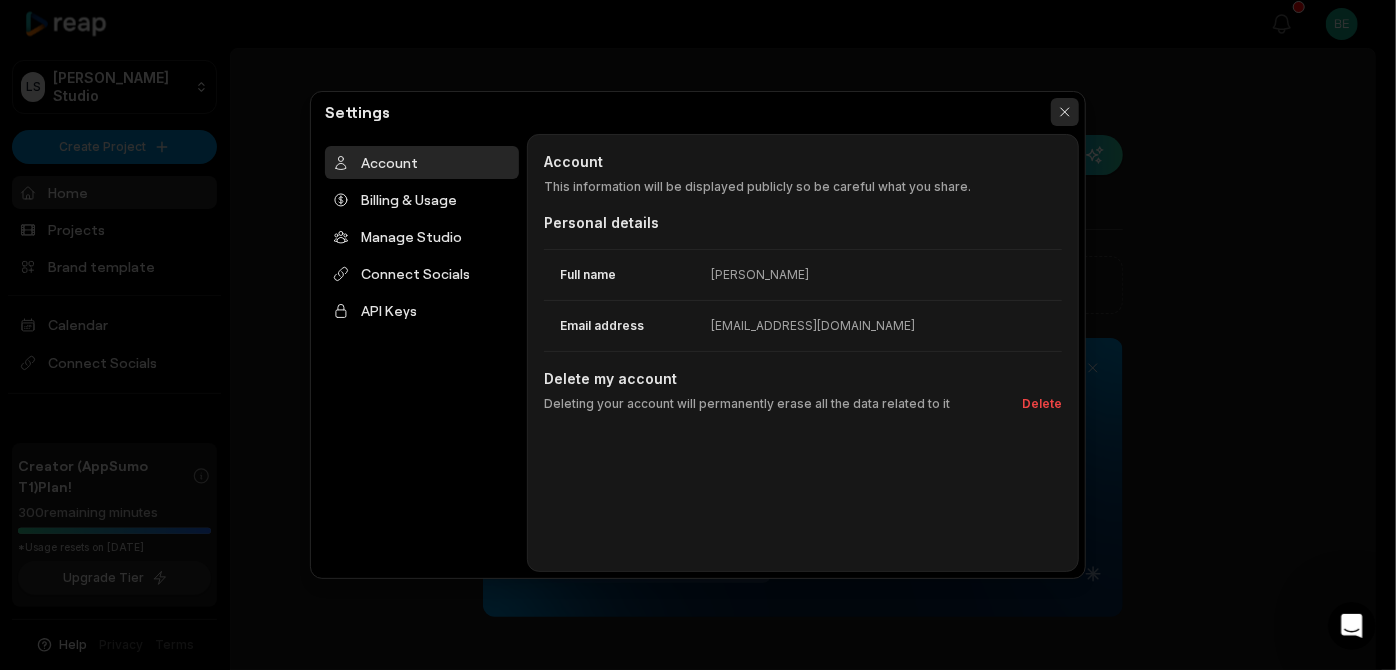 click at bounding box center (1065, 112) 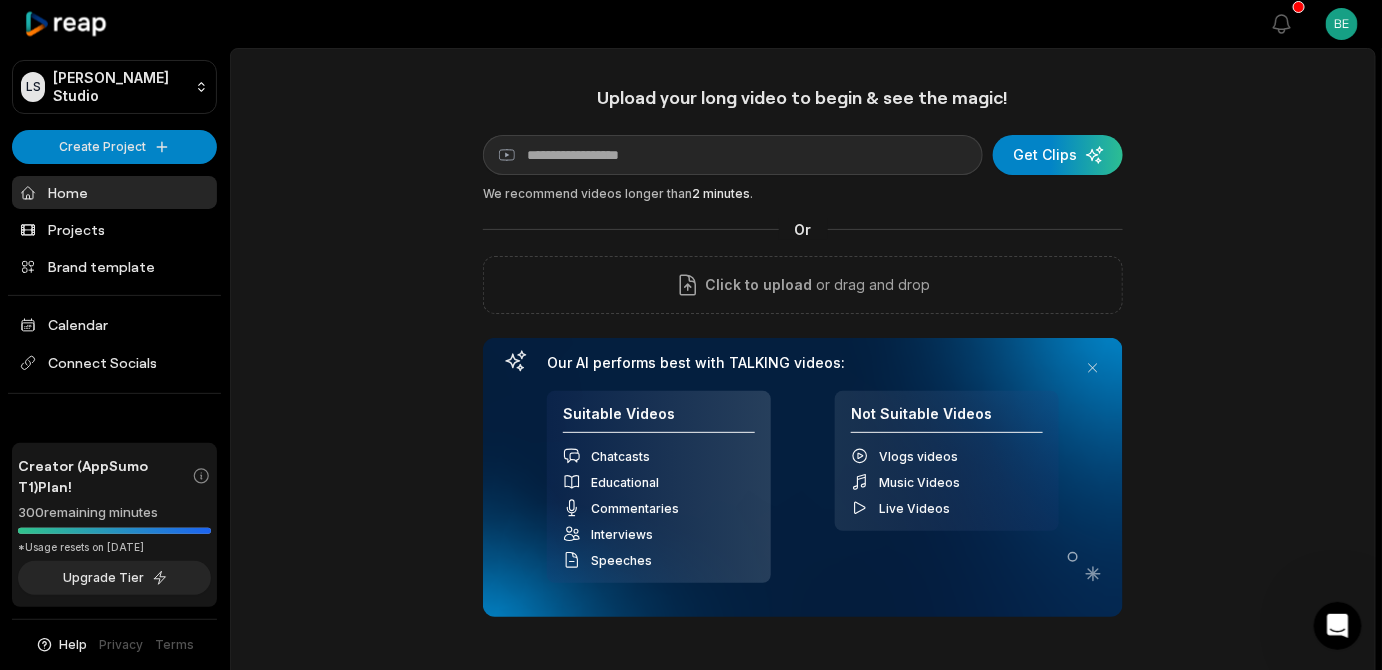 click on "LS Logan's Studio Create Project Home Projects Brand template Calendar Connect Socials Creator (AppSumo T1)  Plan! 300  remaining minutes *Usage resets on July 31, 2025 Upgrade Tier Help Privacy Terms Open sidebar View notifications Open user menu   Upload your long video to begin & see the magic! YouTube link Get Clips We recommend videos longer than  2 minutes . Or Click to upload or drag and drop Our AI performs best with TALKING videos: Suitable Videos Chatcasts Educational  Commentaries  Interviews  Speeches Not Suitable Videos Vlogs videos Music Videos Live Videos Recent Projects View all Made with   in San Francisco" at bounding box center (691, 335) 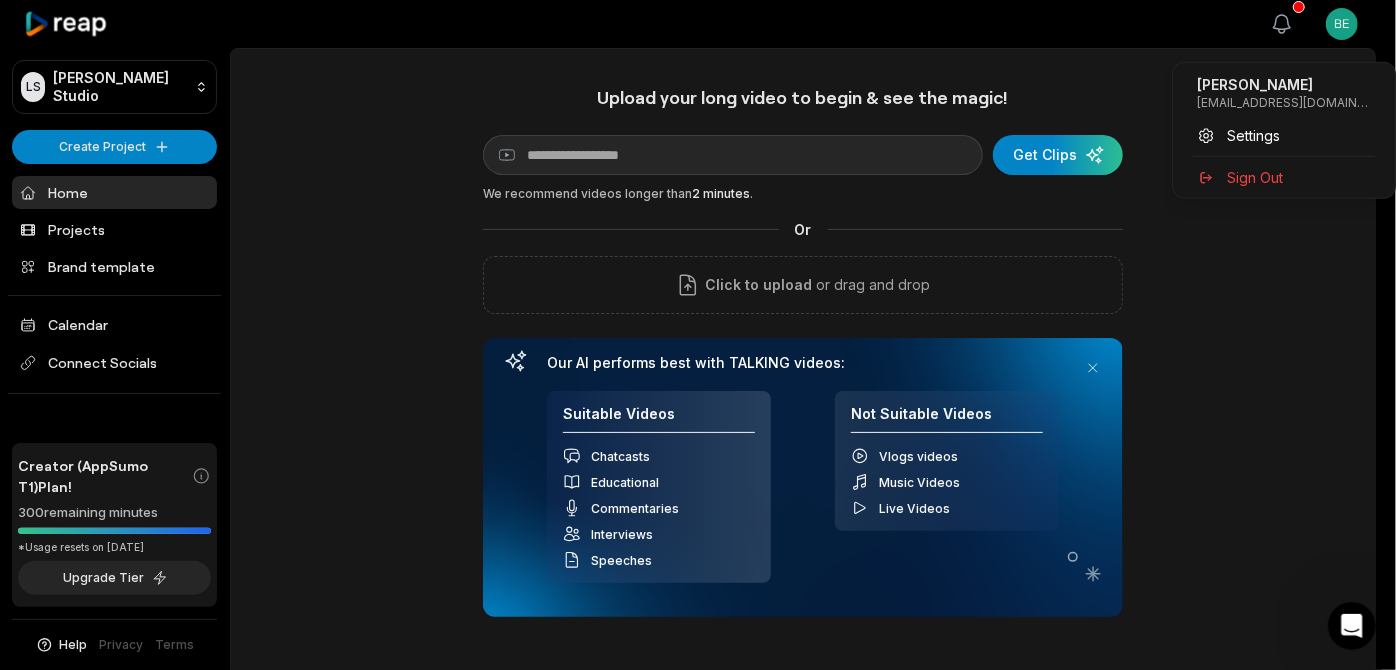 click on "LS Logan's Studio Create Project Home Projects Brand template Calendar Connect Socials Creator (AppSumo T1)  Plan! 300  remaining minutes *Usage resets on July 31, 2025 Upgrade Tier Help Privacy Terms Open sidebar View notifications Open user menu   Upload your long video to begin & see the magic! YouTube link Get Clips We recommend videos longer than  2 minutes . Or Click to upload or drag and drop Our AI performs best with TALKING videos: Suitable Videos Chatcasts Educational  Commentaries  Interviews  Speeches Not Suitable Videos Vlogs videos Music Videos Live Videos Recent Projects View all Made with   in San Francisco Logan Becker beckerneop@gmail.com Settings Sign Out" at bounding box center (698, 335) 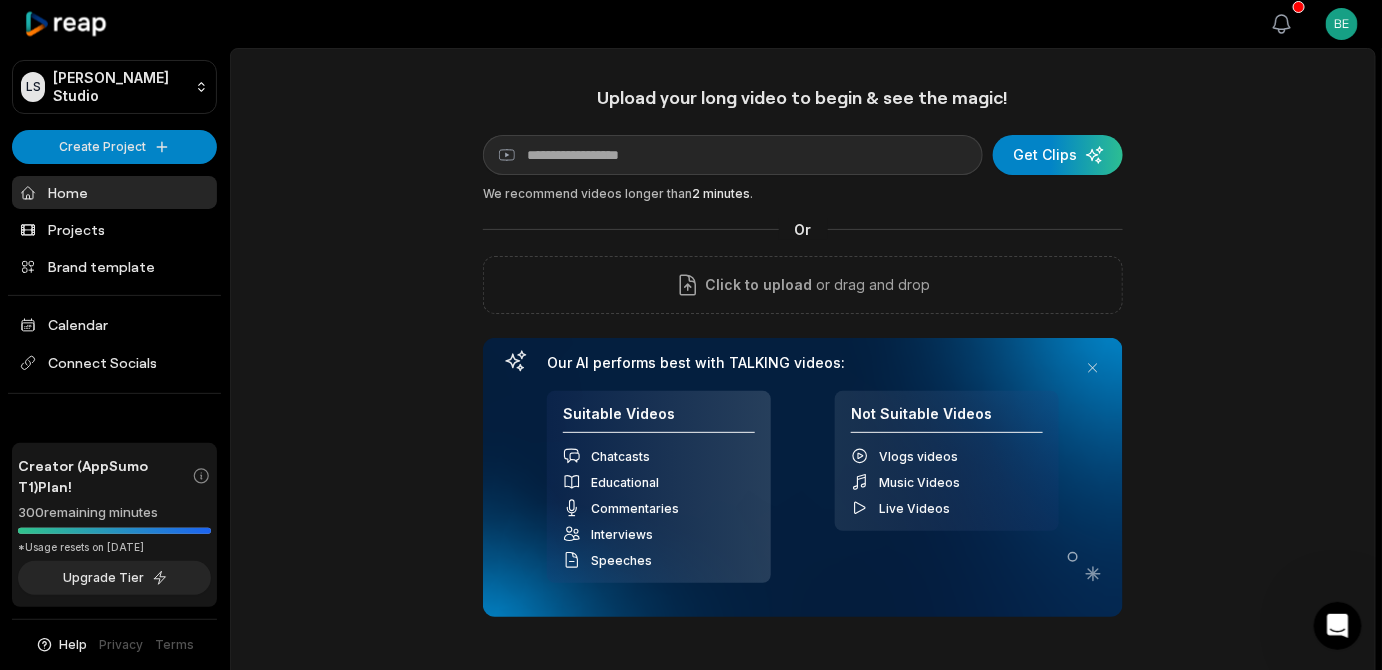 click 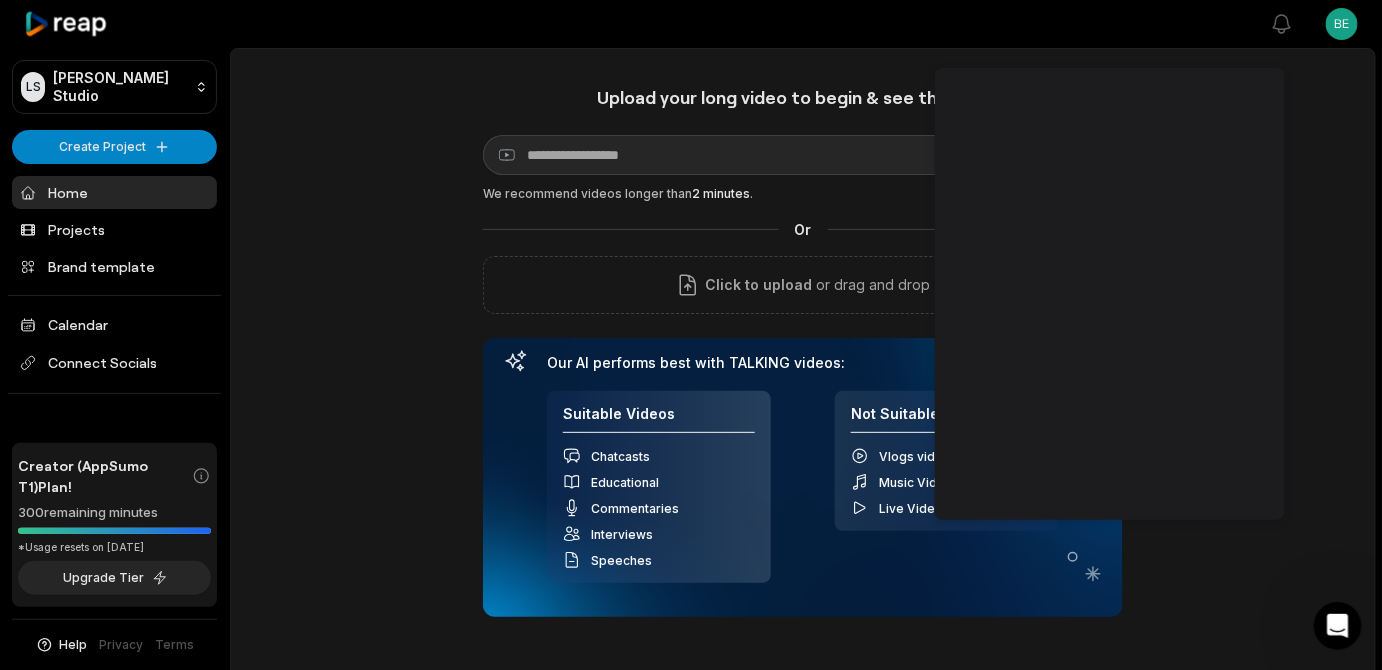 click on "Upload your long video to begin & see the magic! YouTube link Get Clips We recommend videos longer than  2 minutes . Or Click to upload or drag and drop Our AI performs best with TALKING videos: Suitable Videos Chatcasts Educational  Commentaries  Interviews  Speeches Not Suitable Videos Vlogs videos Music Videos Live Videos Recent Projects View all" at bounding box center (803, 427) 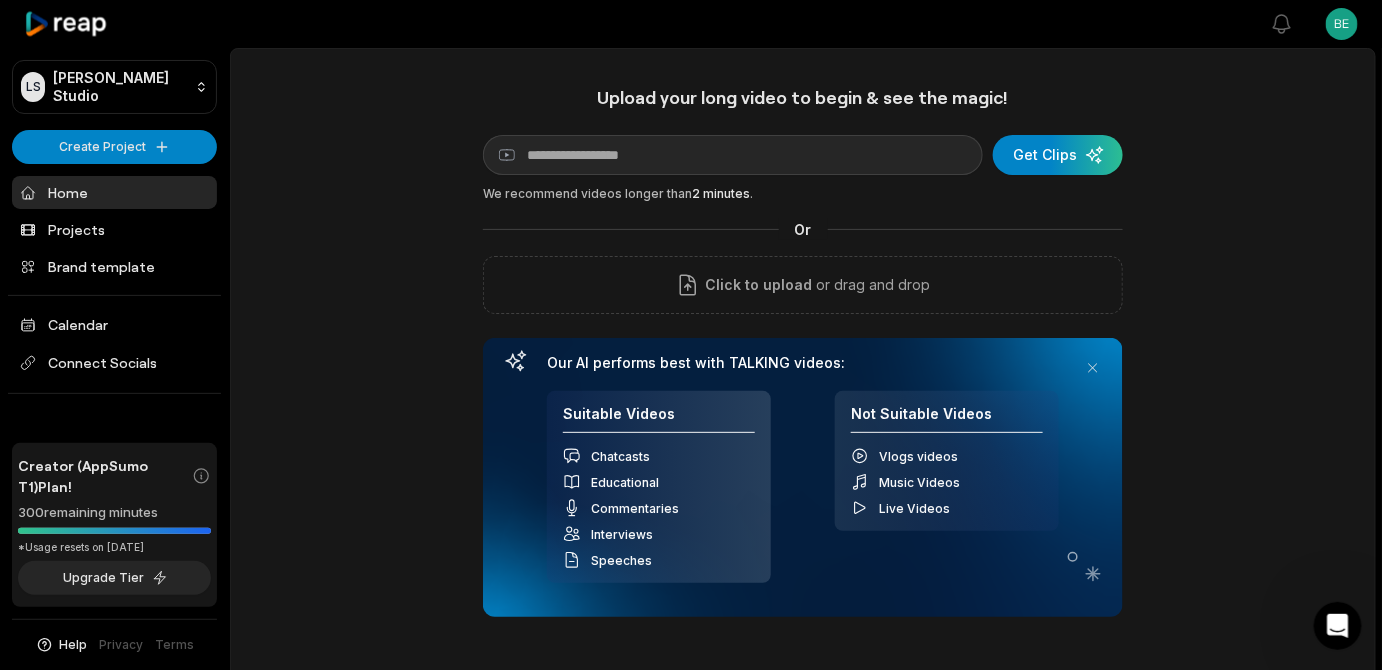 scroll, scrollTop: 242, scrollLeft: 0, axis: vertical 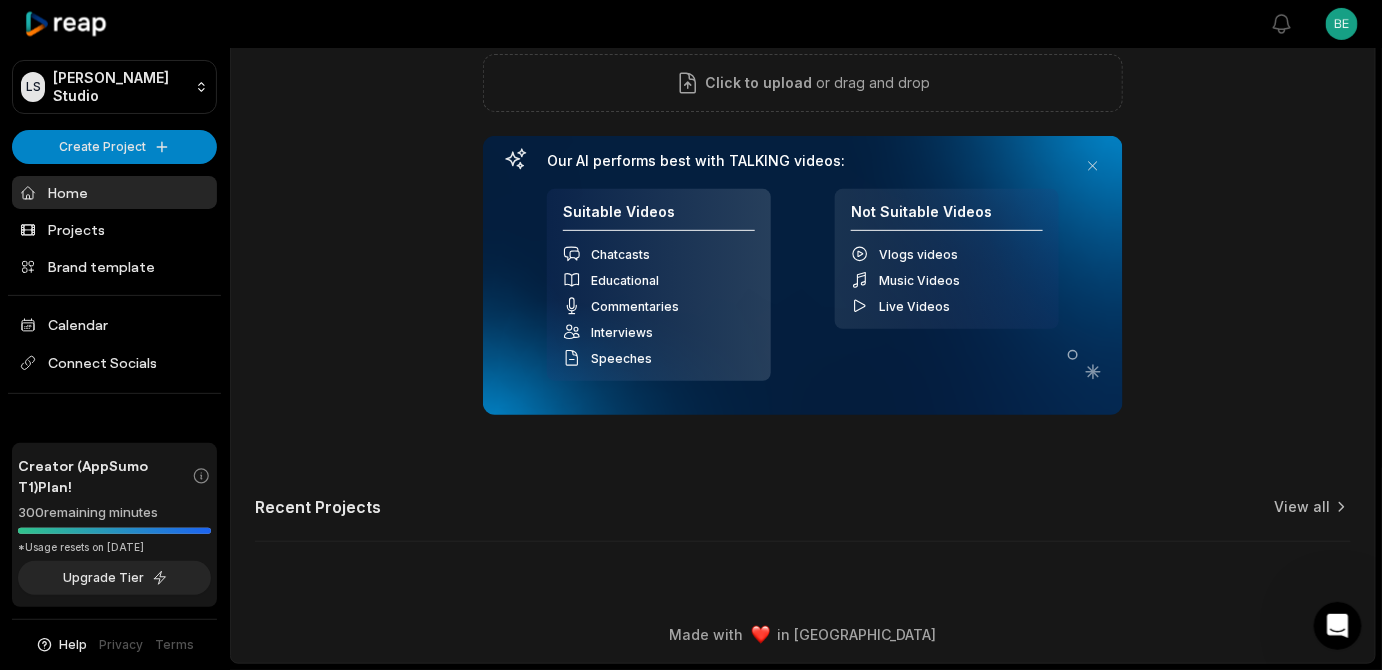 click 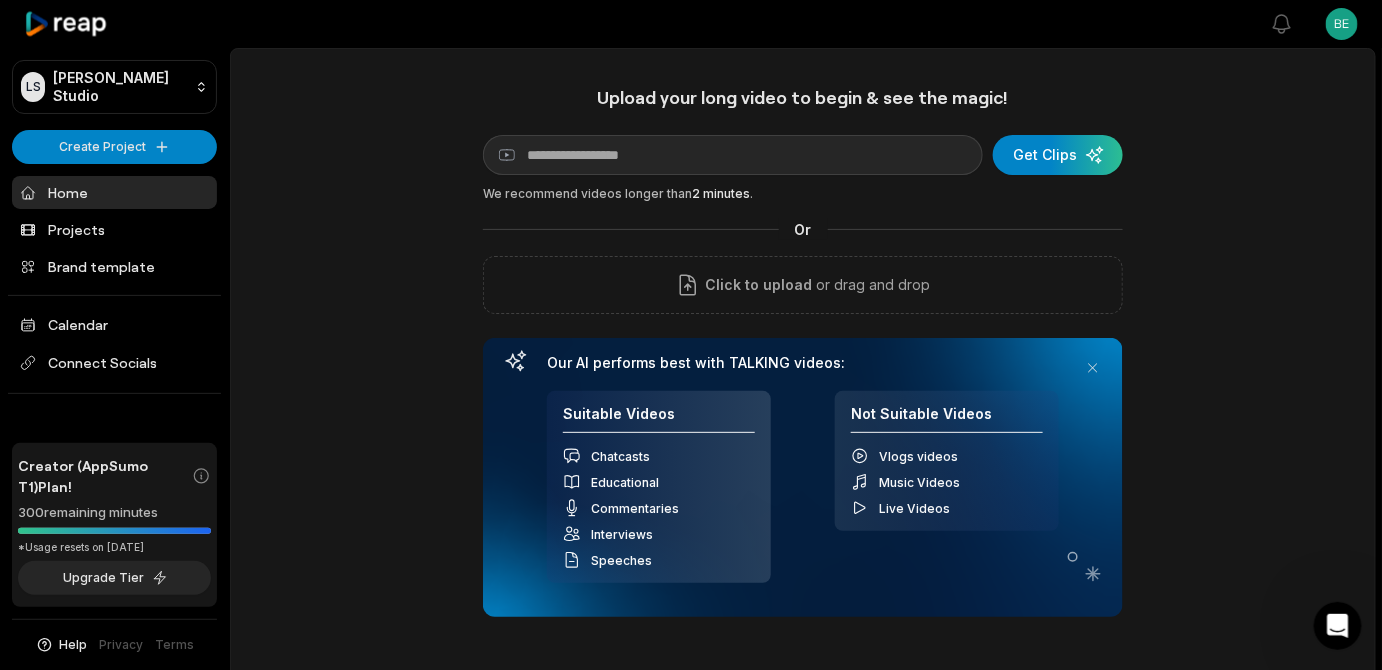 click on "Upload your long video to begin & see the magic! YouTube link Get Clips We recommend videos longer than  2 minutes . Or Click to upload or drag and drop Our AI performs best with TALKING videos: Suitable Videos Chatcasts Educational  Commentaries  Interviews  Speeches Not Suitable Videos Vlogs videos Music Videos Live Videos Recent Projects View all" at bounding box center [803, 427] 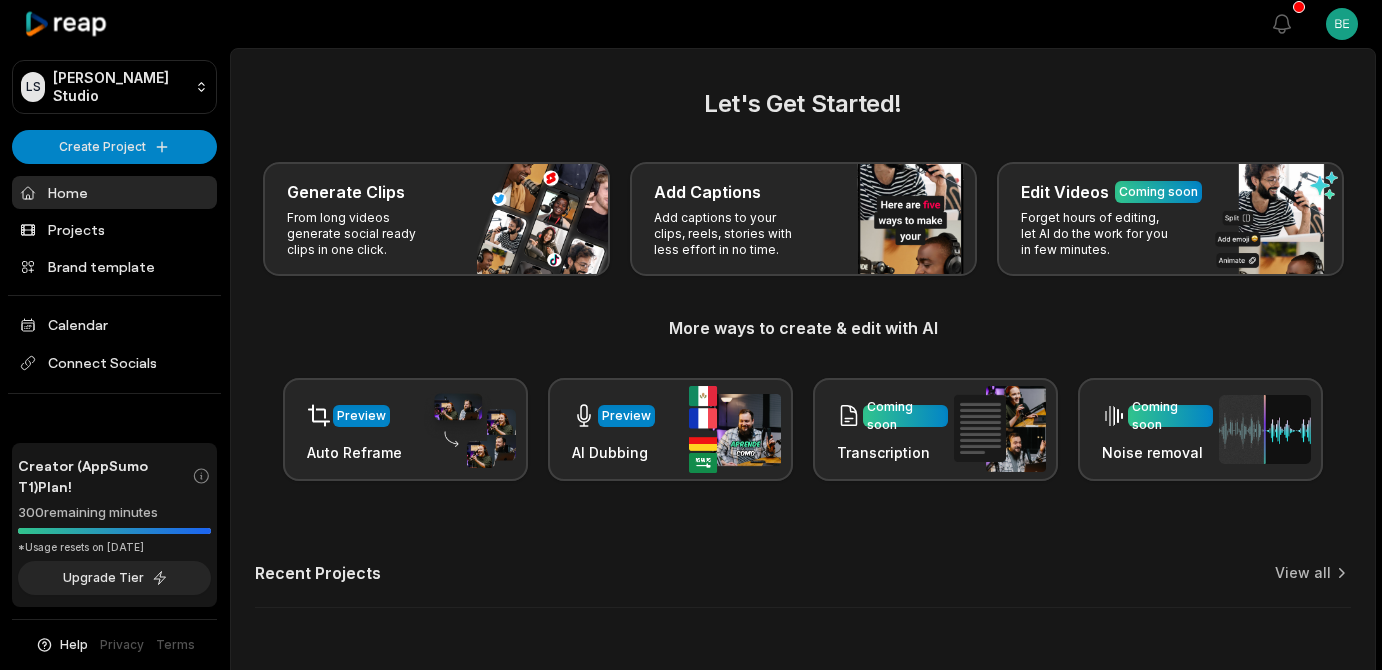 scroll, scrollTop: 0, scrollLeft: 0, axis: both 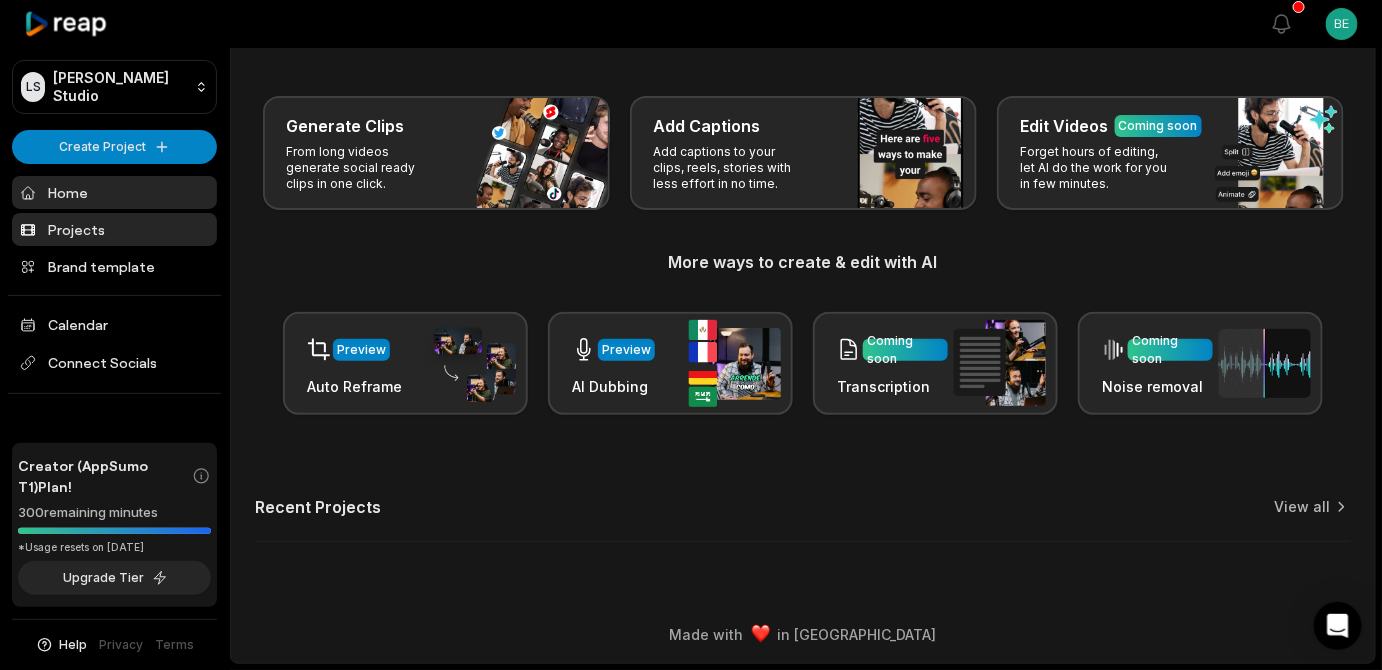 click on "Projects" at bounding box center [114, 229] 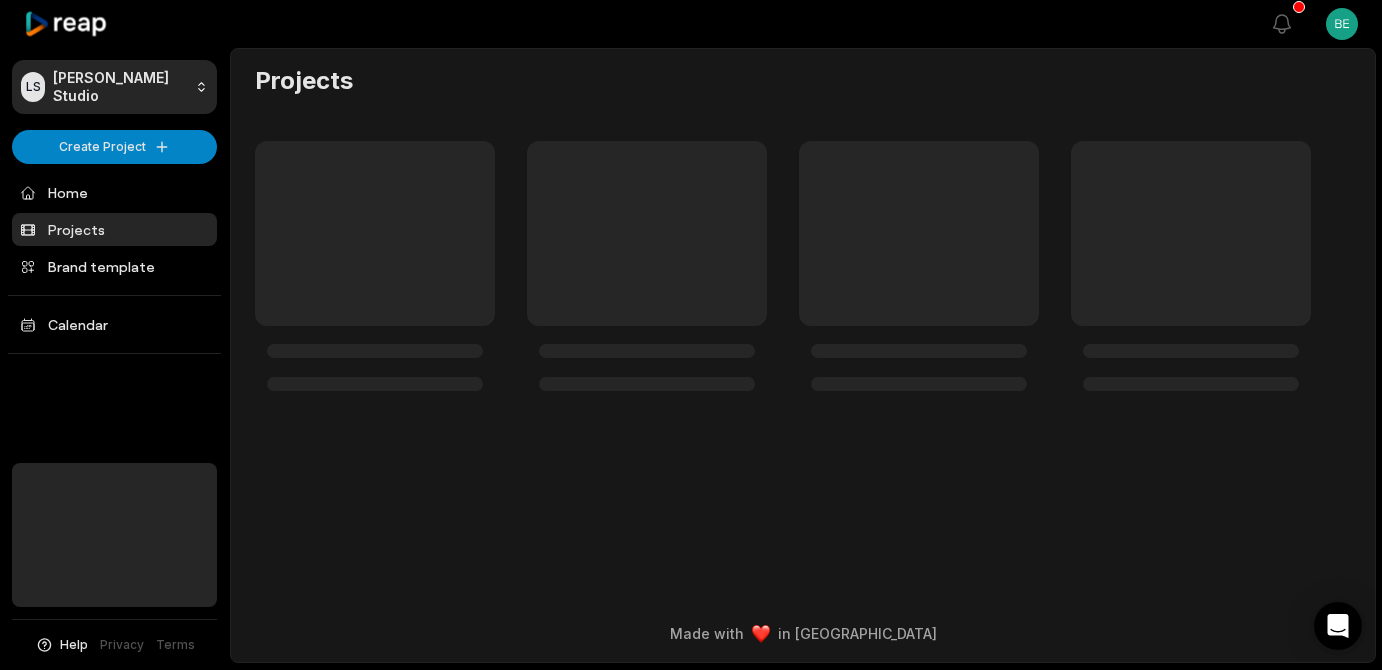 scroll, scrollTop: 0, scrollLeft: 0, axis: both 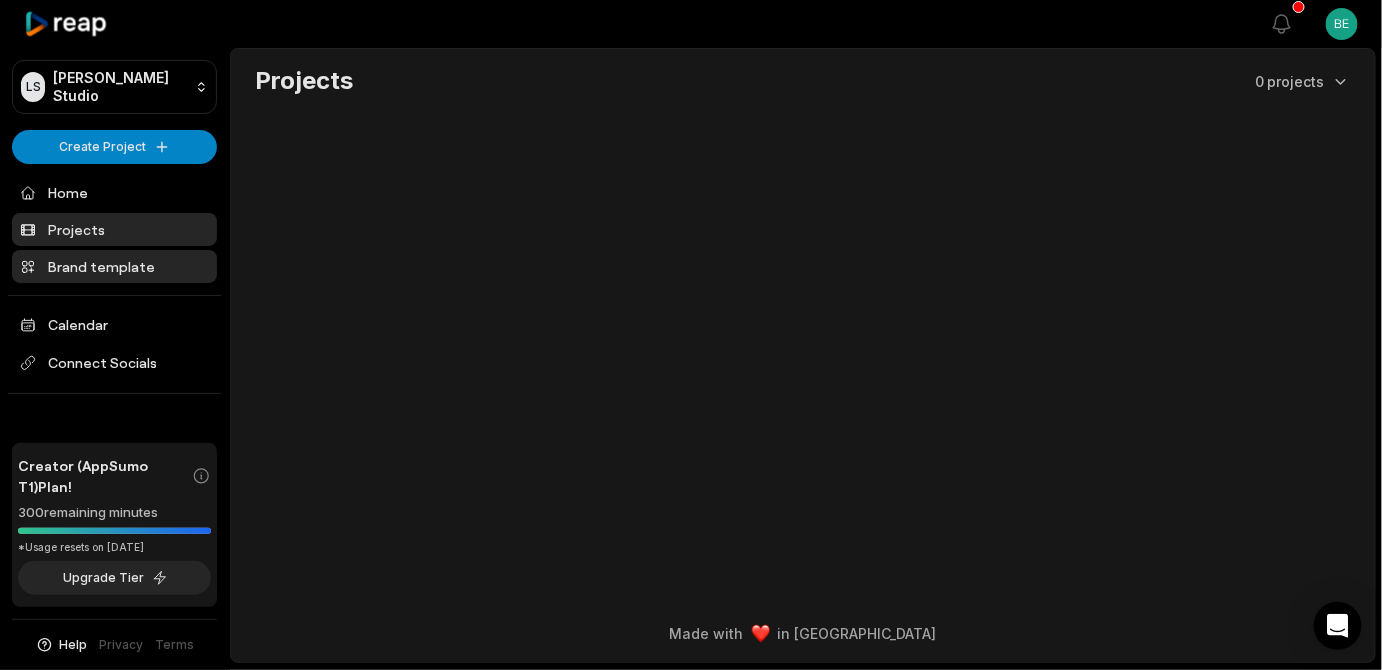 click on "Brand template" at bounding box center [114, 266] 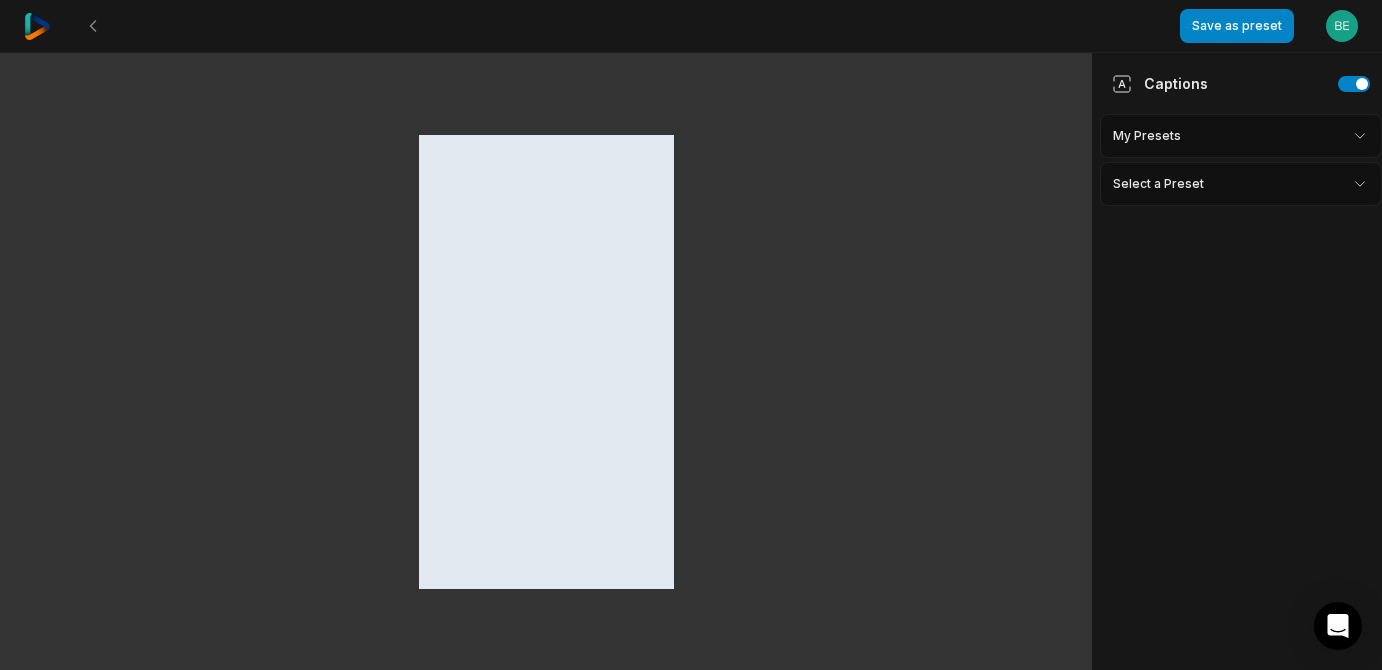 scroll, scrollTop: 0, scrollLeft: 0, axis: both 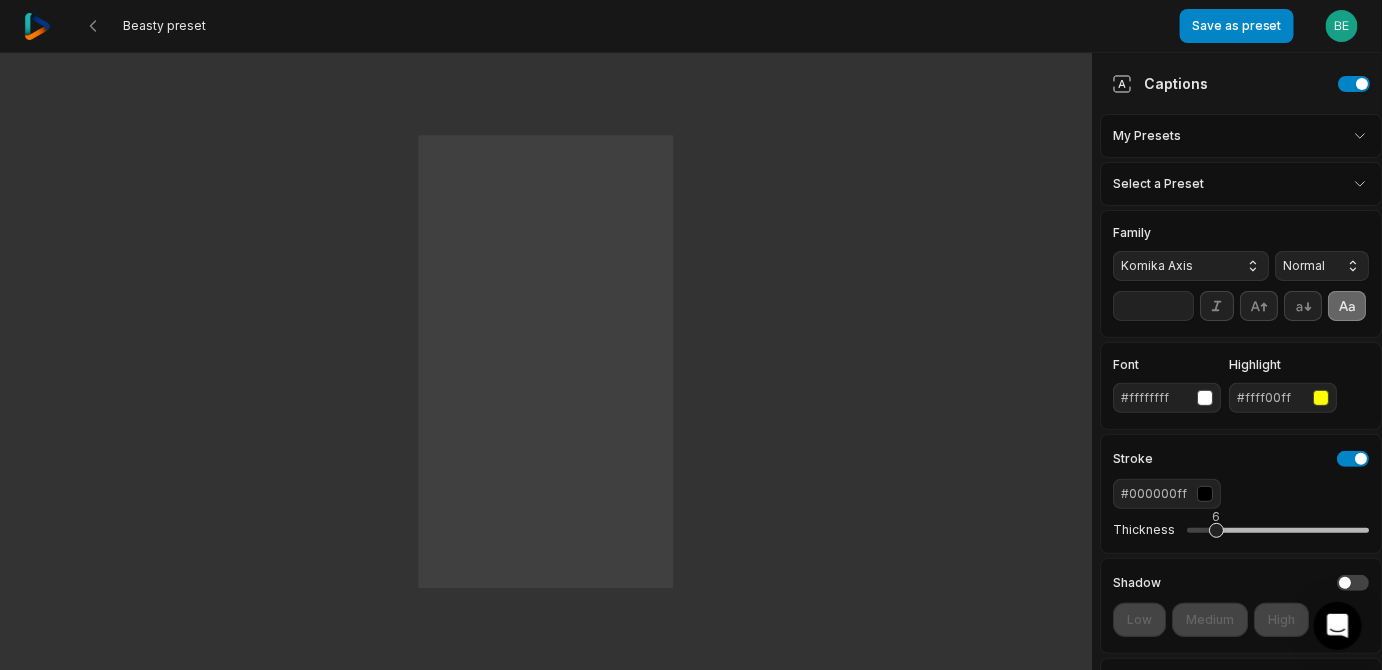 click on "Beasty preset Save as preset Open user menu One One   small small   step step for for   man man One One   giant giant   leap leap for for   mankind mankind Captions My Presets Select a Preset Family Komika Axis Normal ** Font #ffffffff Highlight #ffff00ff Stroke #000000ff Thickness 6 Shadow Low Medium High Caption position Auto Top Middle Bottom 70 Animation Fade in Partial fade in Slide in Pop in Box Caption animation Pop in Pop burst Recoil Unfold Widen Skew Sneak Slide up Tilt Orbit" at bounding box center [691, 335] 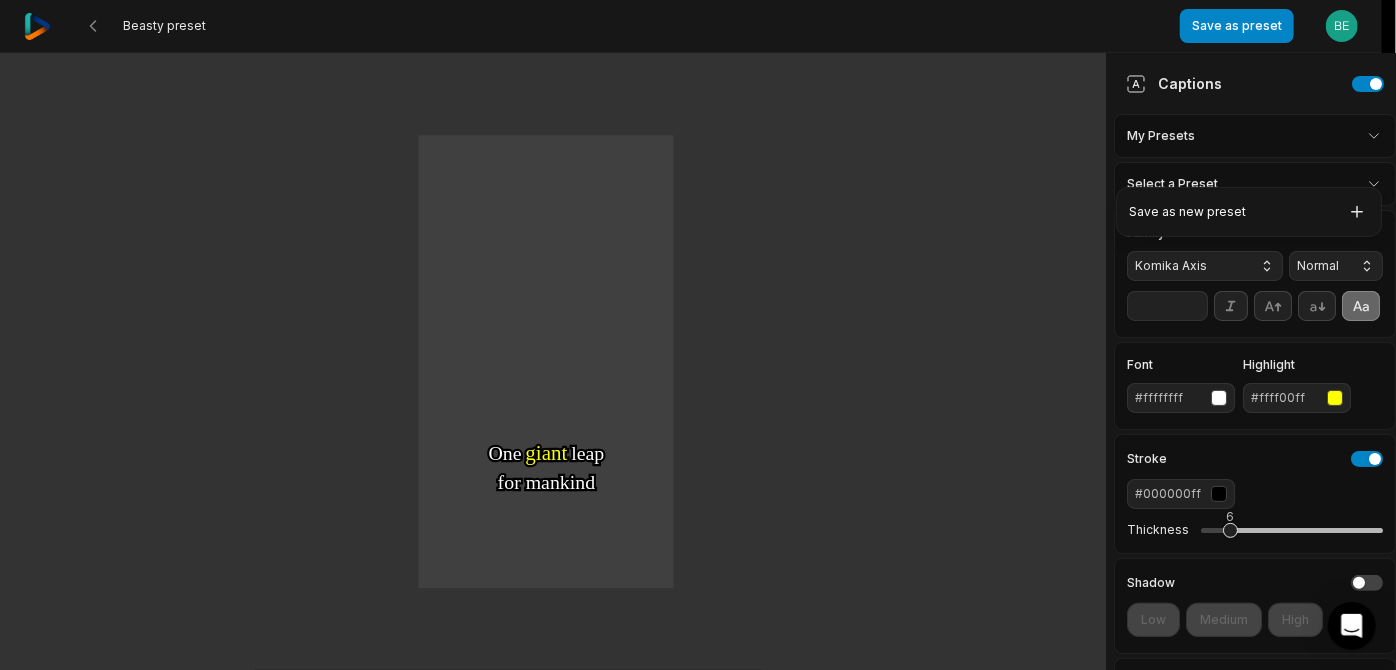 click on "Beasty preset Save as preset Open user menu One One   small small   step step for for   man man One One   giant giant   leap leap for for   mankind mankind Captions My Presets Select a Preset Family Komika Axis Normal ** Font #ffffffff Highlight #ffff00ff Stroke #000000ff Thickness 6 Shadow Low Medium High Caption position Auto Top Middle Bottom 70 Animation Fade in Partial fade in Slide in Pop in Box Caption animation Pop in Pop burst Recoil Unfold Widen Skew Sneak Slide up Tilt Orbit
Save as new preset" at bounding box center (698, 335) 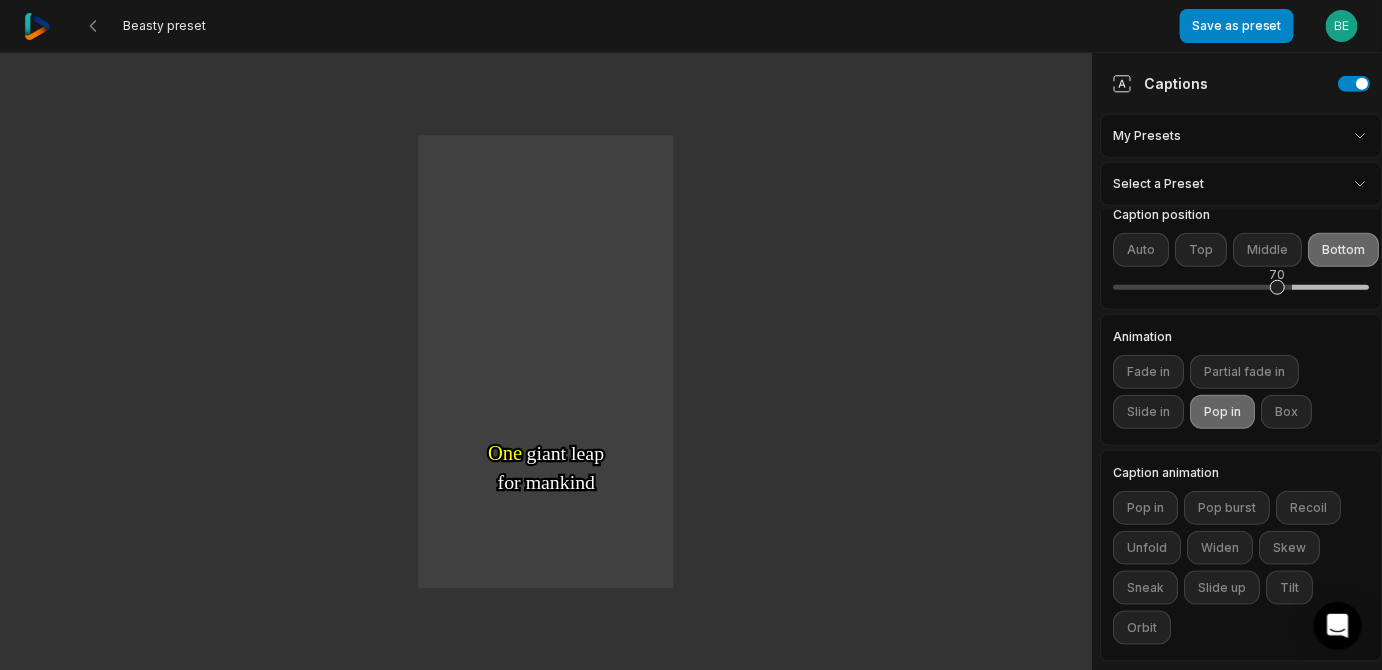 scroll, scrollTop: 0, scrollLeft: 0, axis: both 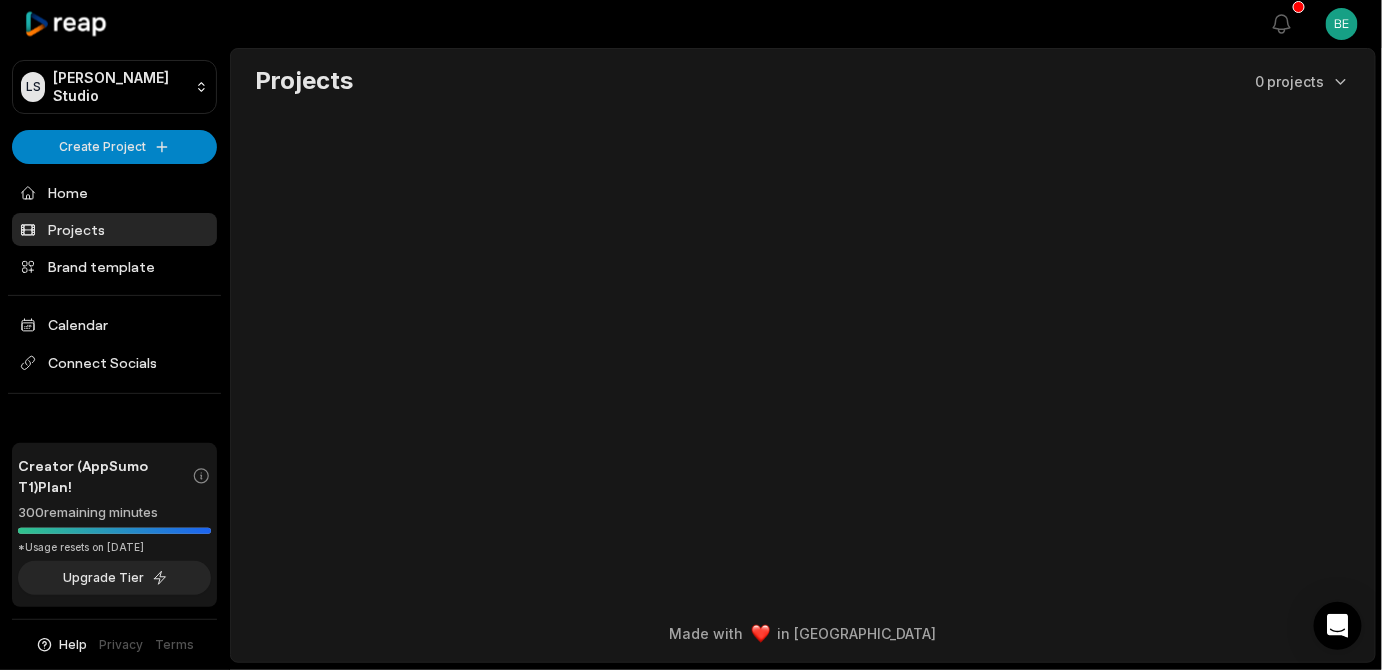 click on "Home Projects Brand template Calendar Connect Socials" at bounding box center [114, 285] 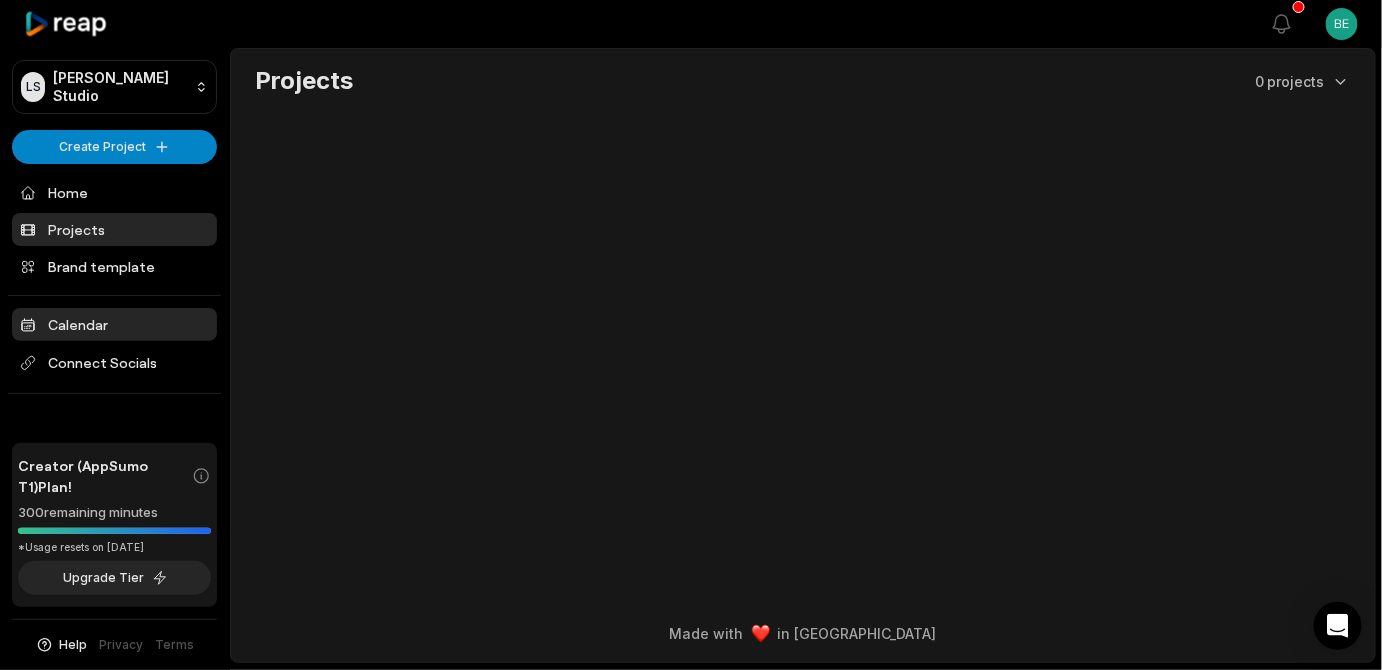 click on "Calendar" at bounding box center [114, 324] 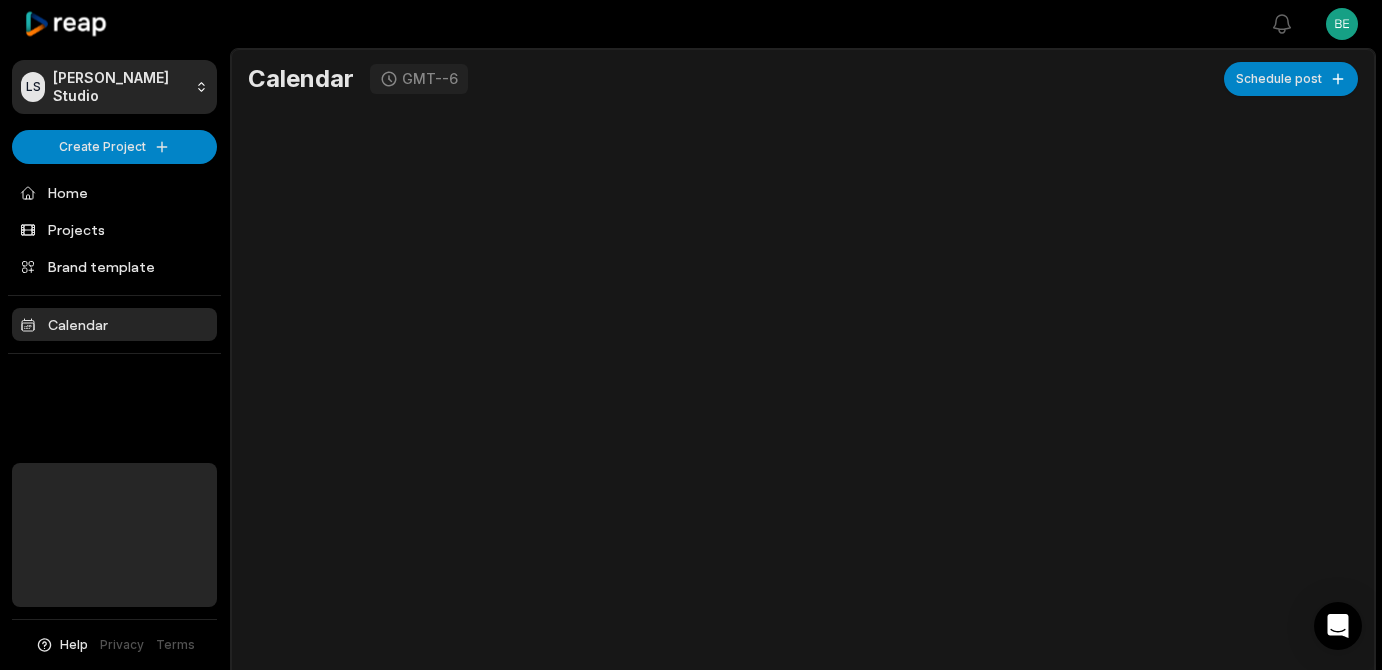 scroll, scrollTop: 0, scrollLeft: 0, axis: both 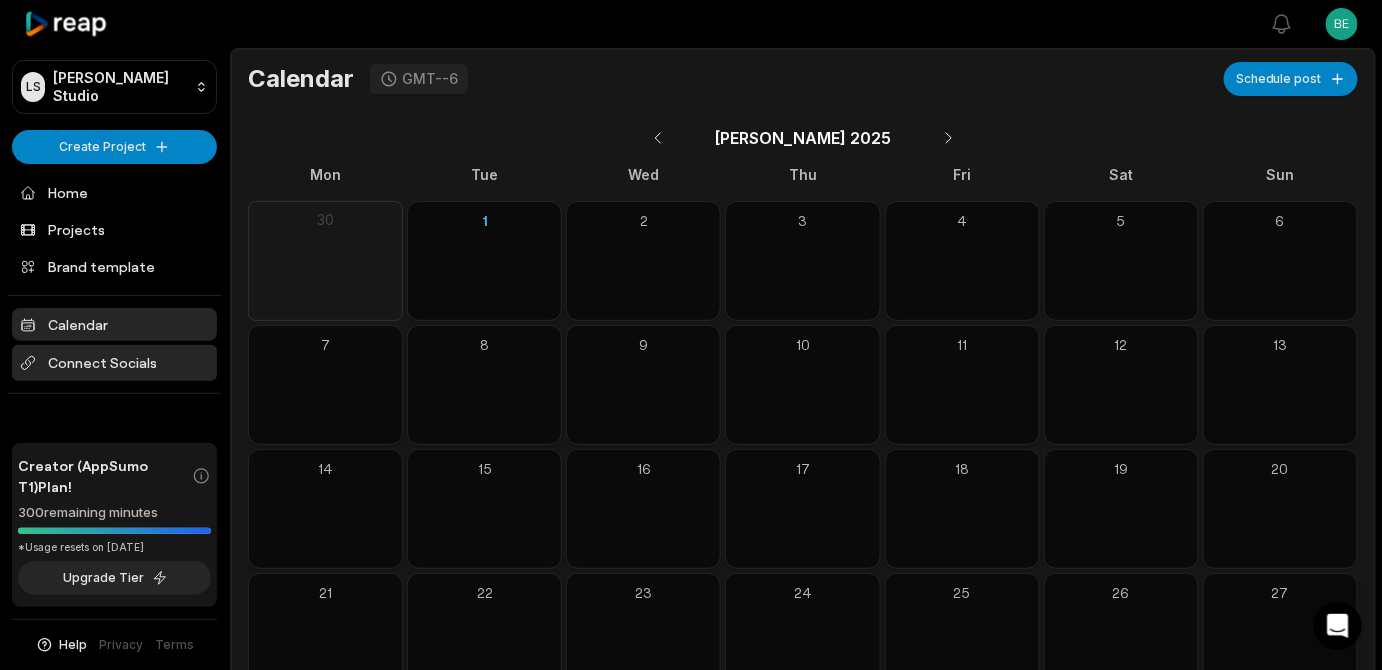 click on "Connect Socials" at bounding box center [114, 363] 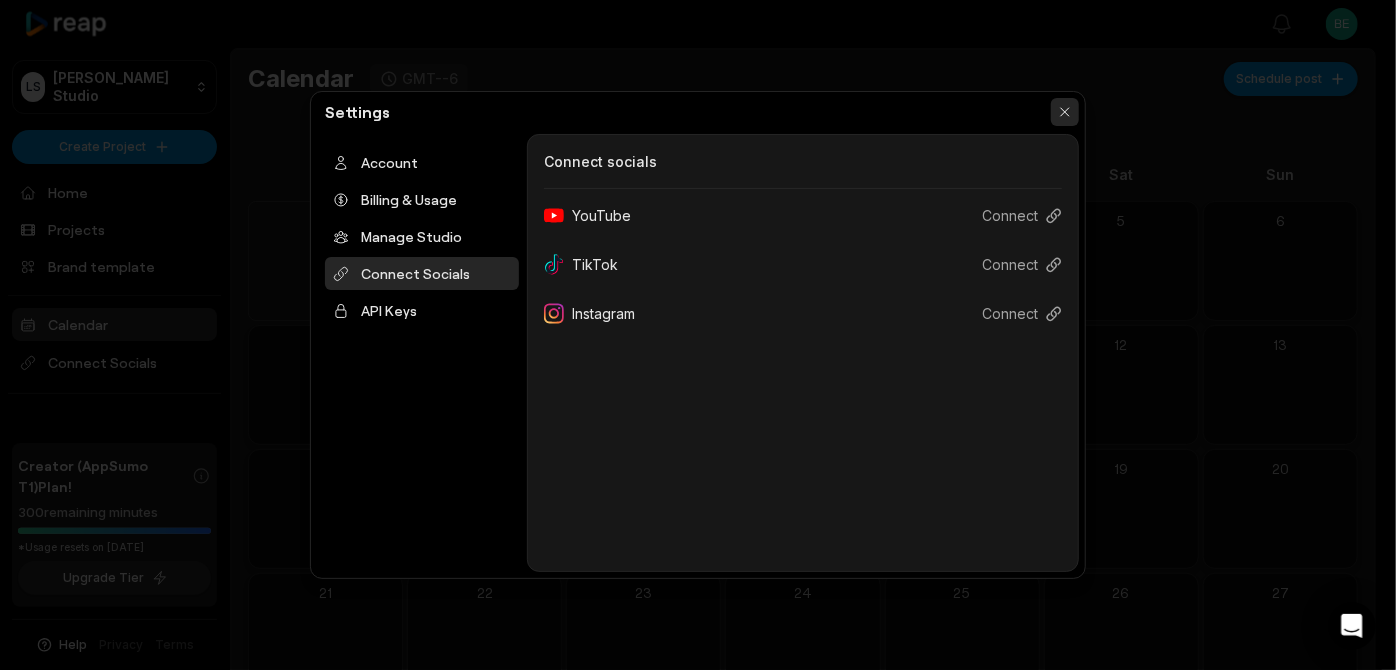 click at bounding box center (1065, 112) 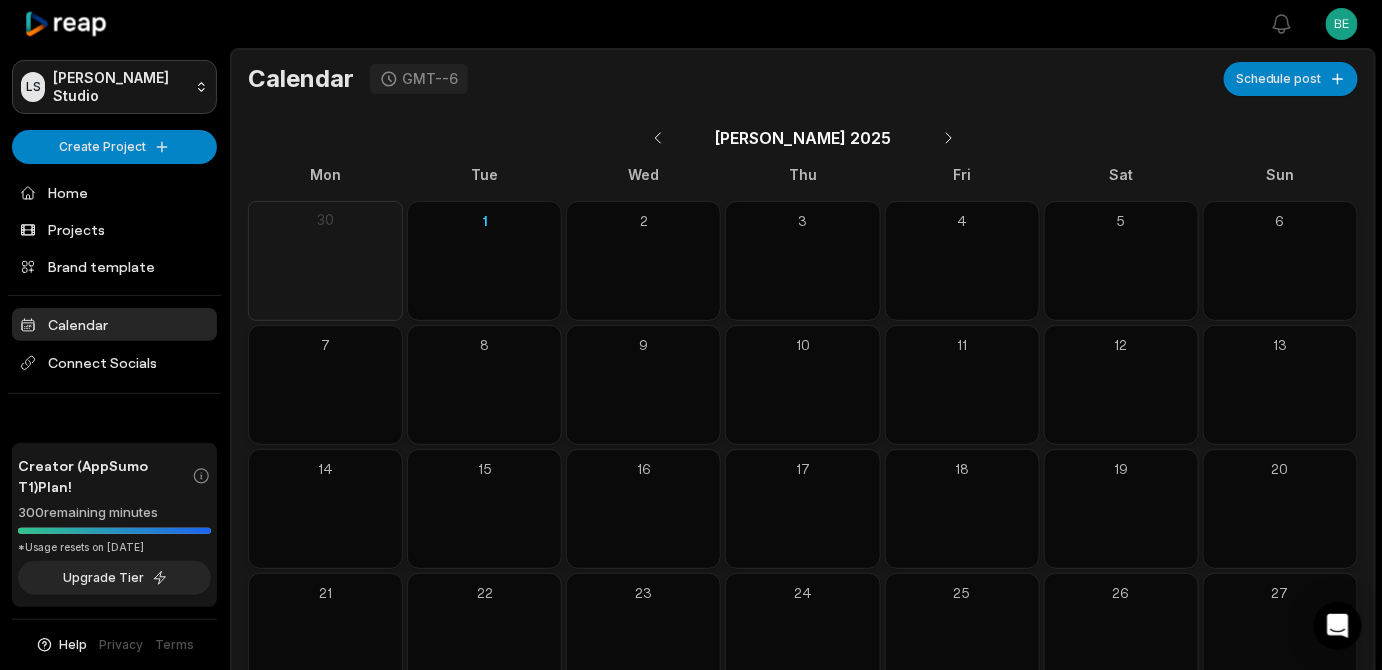 click on "[PERSON_NAME] Studio Create Project Home Projects Brand template Calendar Connect Socials Creator (AppSumo T1)  Plan! 300  remaining minutes *Usage resets on [DATE] Upgrade Tier Help Privacy Terms Open sidebar View notifications Open user menu Calendar GMT--6 Schedule post [PERSON_NAME]   2025 Mon Tue Wed Thu Fri Sat Sun 30 1 2 3 4 5 6 7 8 9 10 11 12 13 14 15 16 17 18 19 20 21 22 23 24 25 26 27 28 29 30 31" at bounding box center (691, 335) 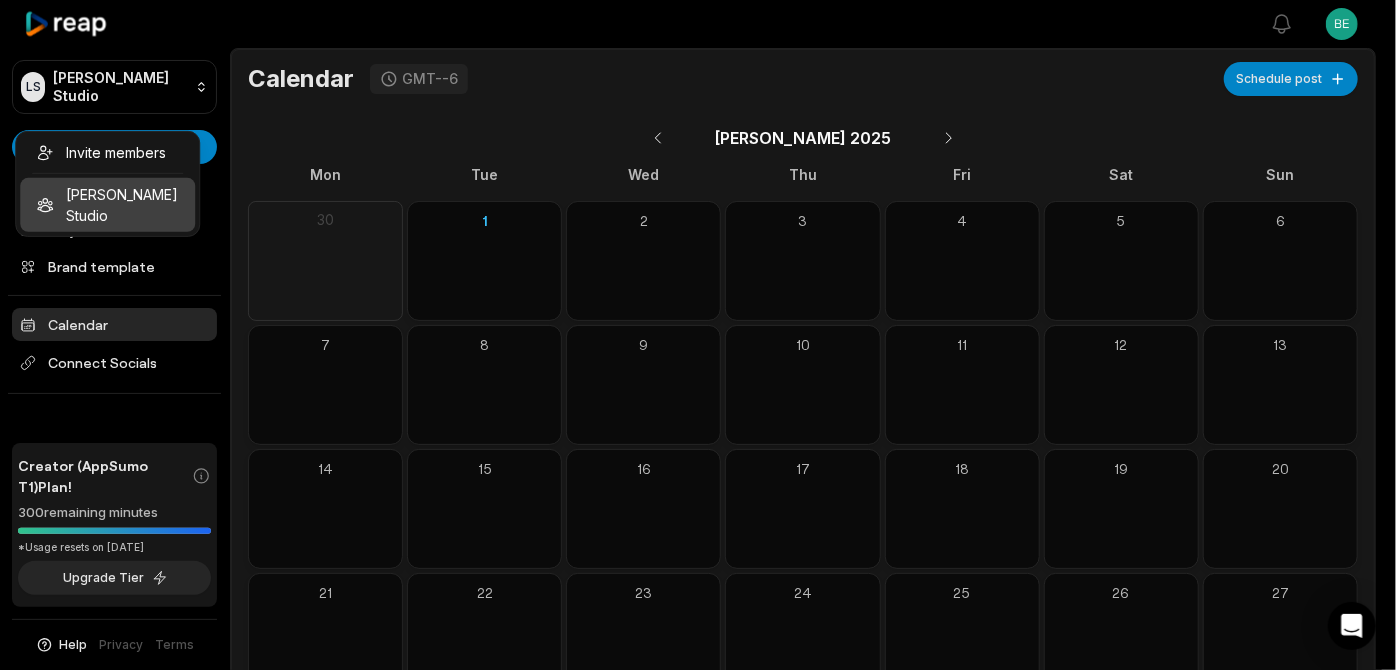 click on "Invite members [PERSON_NAME] Studio" at bounding box center [107, 184] 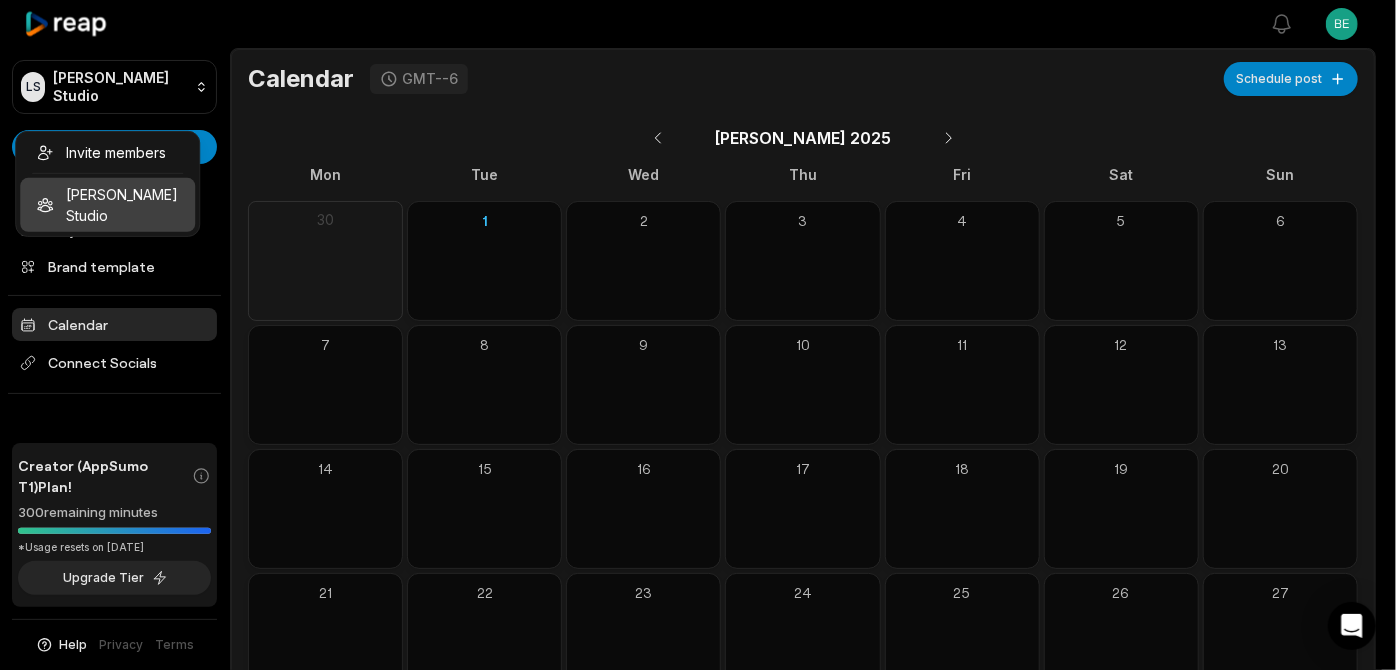 click on "[PERSON_NAME] Studio Create Project Home Projects Brand template Calendar Connect Socials Creator (AppSumo T1)  Plan! 300  remaining minutes *Usage resets on [DATE] Upgrade Tier Help Privacy Terms Open sidebar View notifications Open user menu Calendar GMT--6 Schedule post [PERSON_NAME]   2025 Mon Tue Wed Thu Fri Sat Sun 30 1 2 3 4 5 6 7 8 9 10 11 12 13 14 15 16 17 18 19 20 21 22 23 24 25 26 27 28 29 30 31
Invite members [PERSON_NAME] Studio" at bounding box center (698, 335) 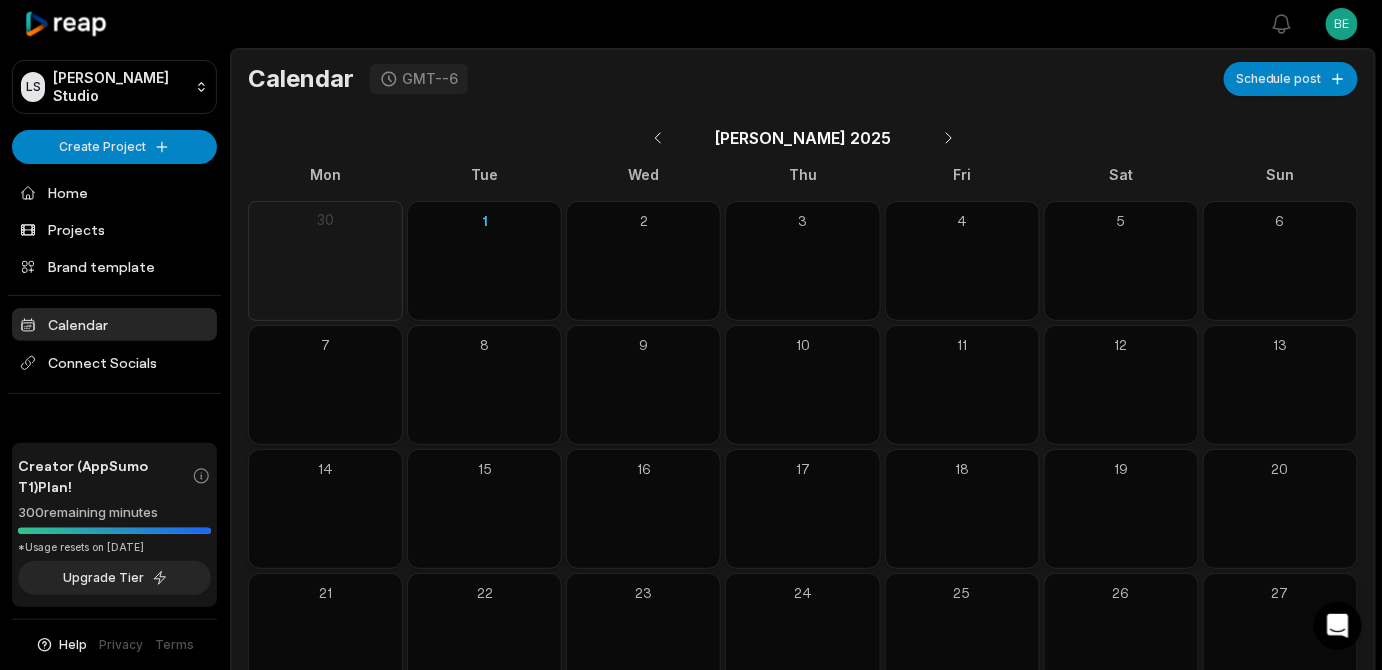 click 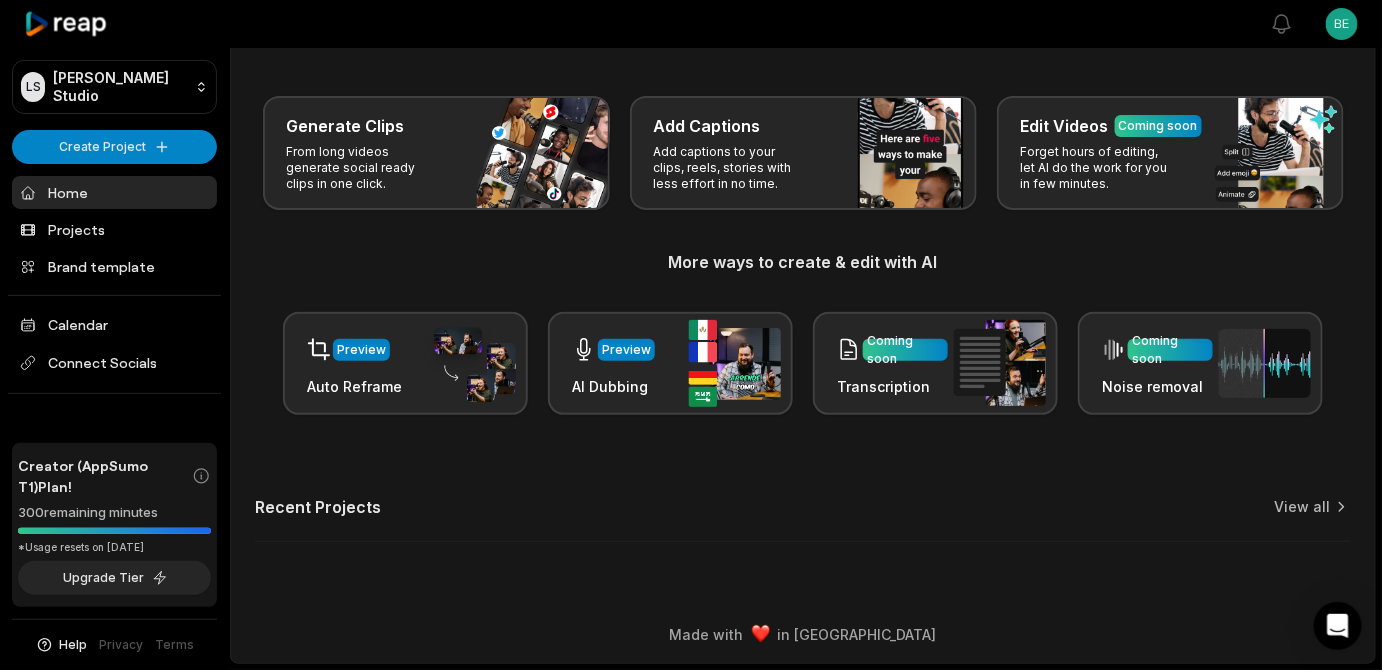 scroll, scrollTop: 0, scrollLeft: 0, axis: both 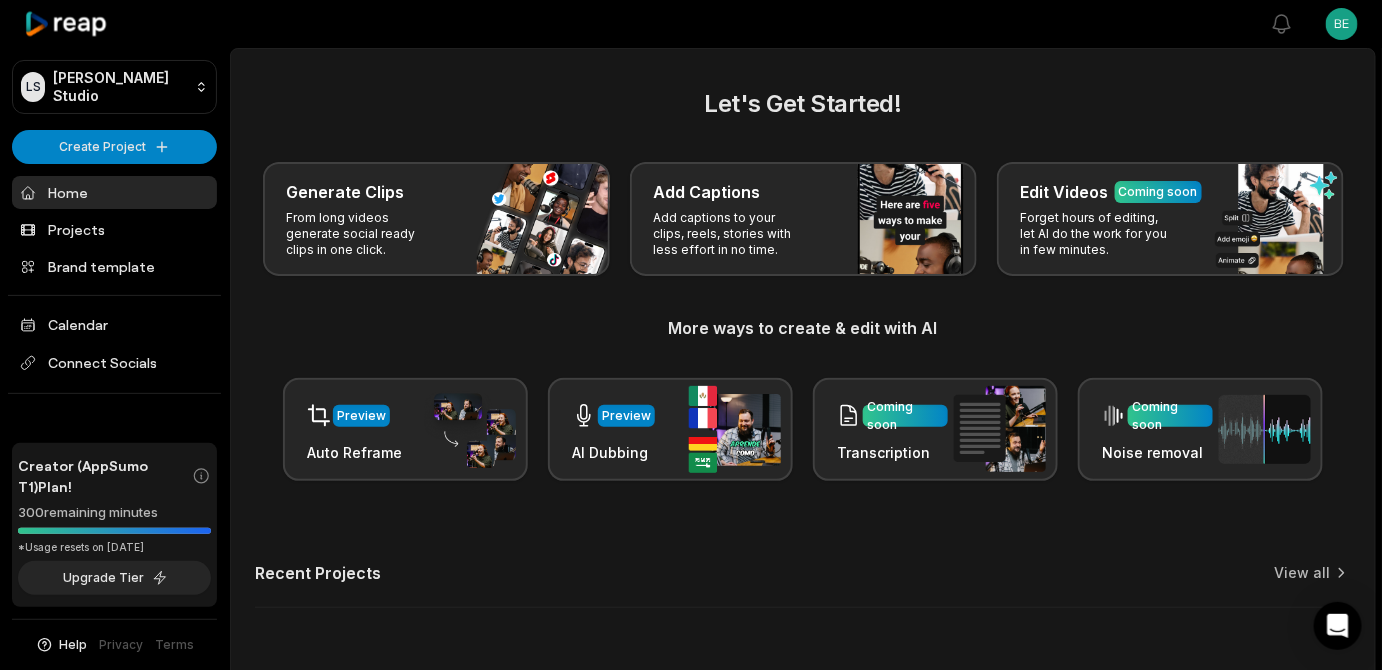 click on "Let's Get Started! Generate Clips From long videos generate social ready clips in one click. Add Captions Add captions to your clips, reels, stories with less effort in no time. Edit Videos Coming soon Forget hours of editing, let AI do the work for you in few minutes. More ways to create & edit with AI Preview Auto Reframe Preview AI Dubbing Coming soon Transcription Coming soon Noise removal Recent Projects View all" at bounding box center [803, 359] 